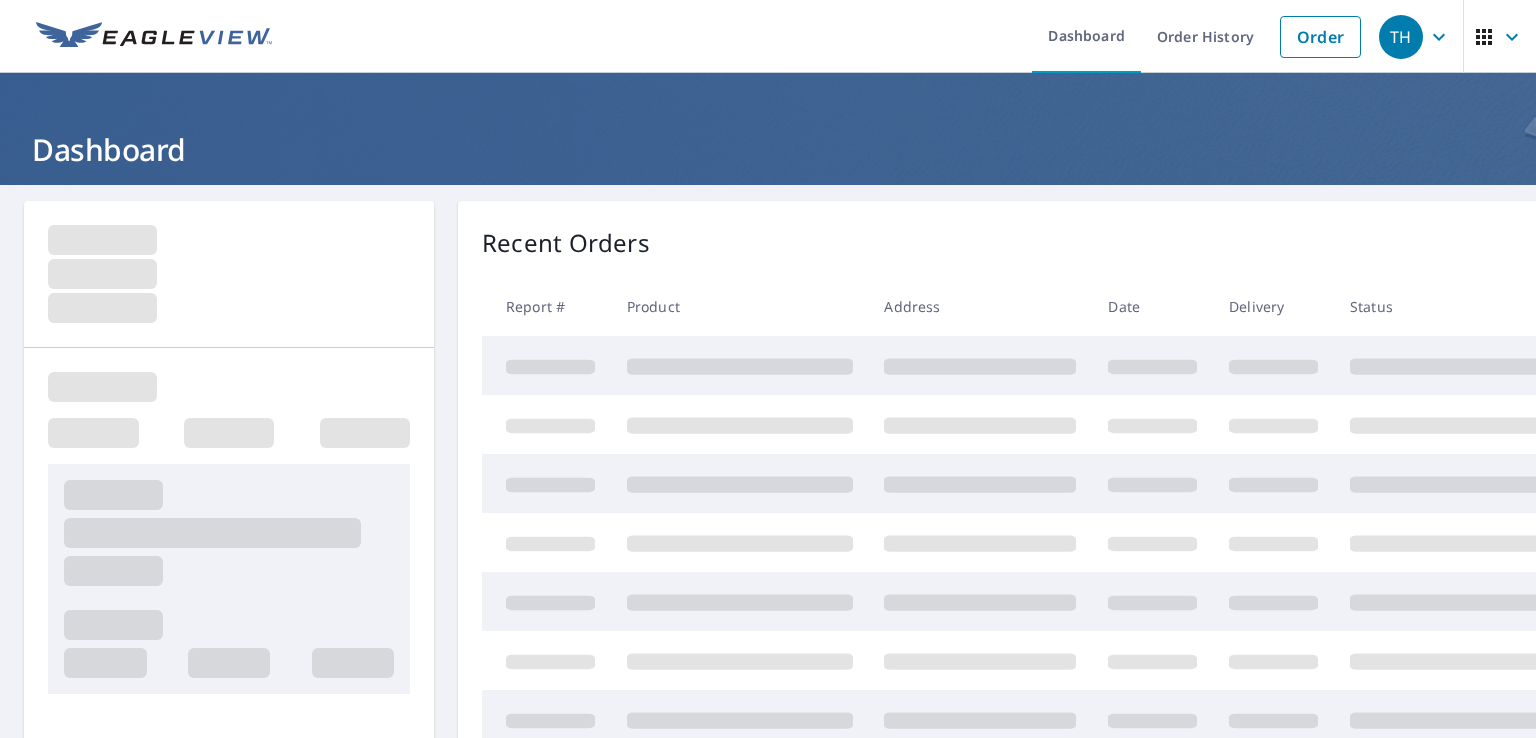 scroll, scrollTop: 0, scrollLeft: 0, axis: both 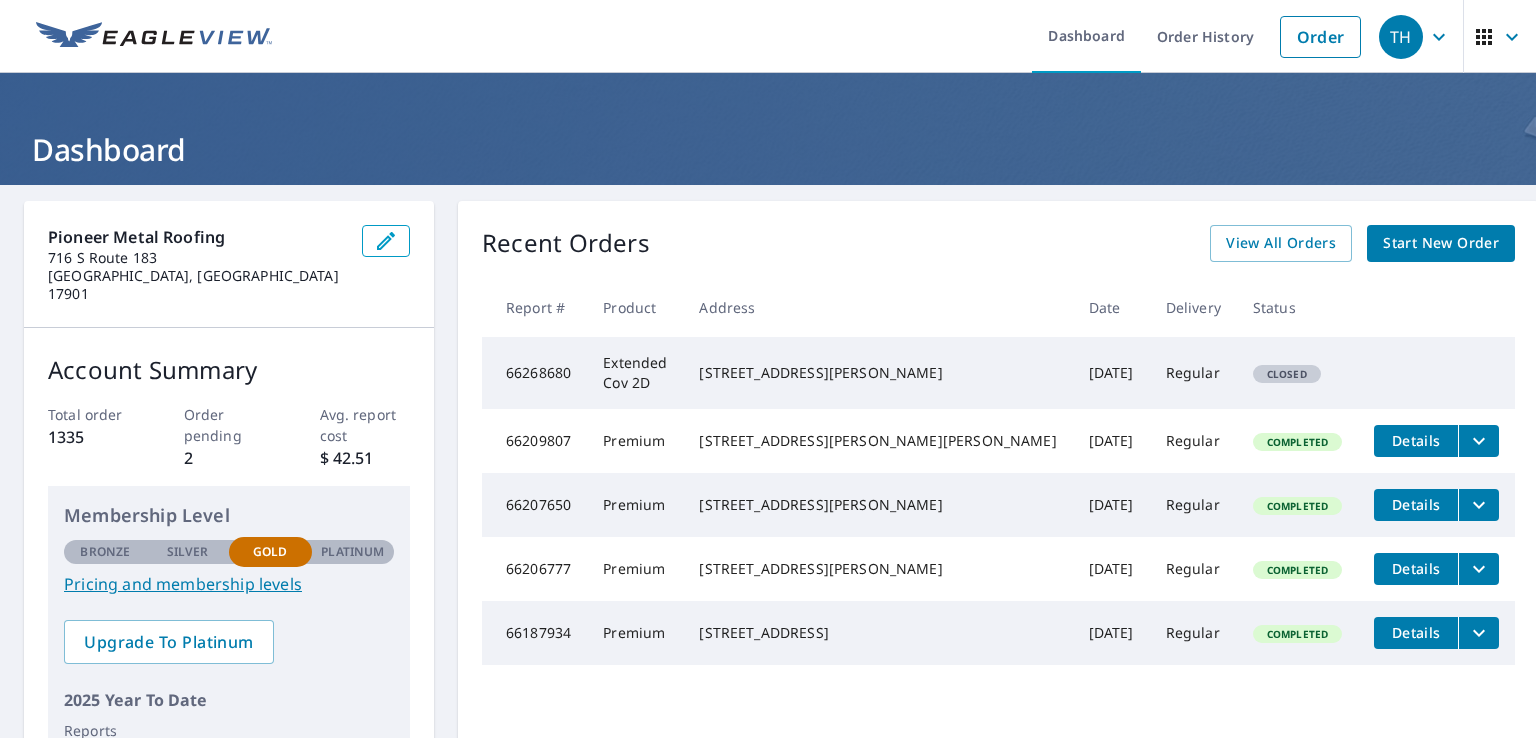 click on "Start New Order" at bounding box center [1441, 243] 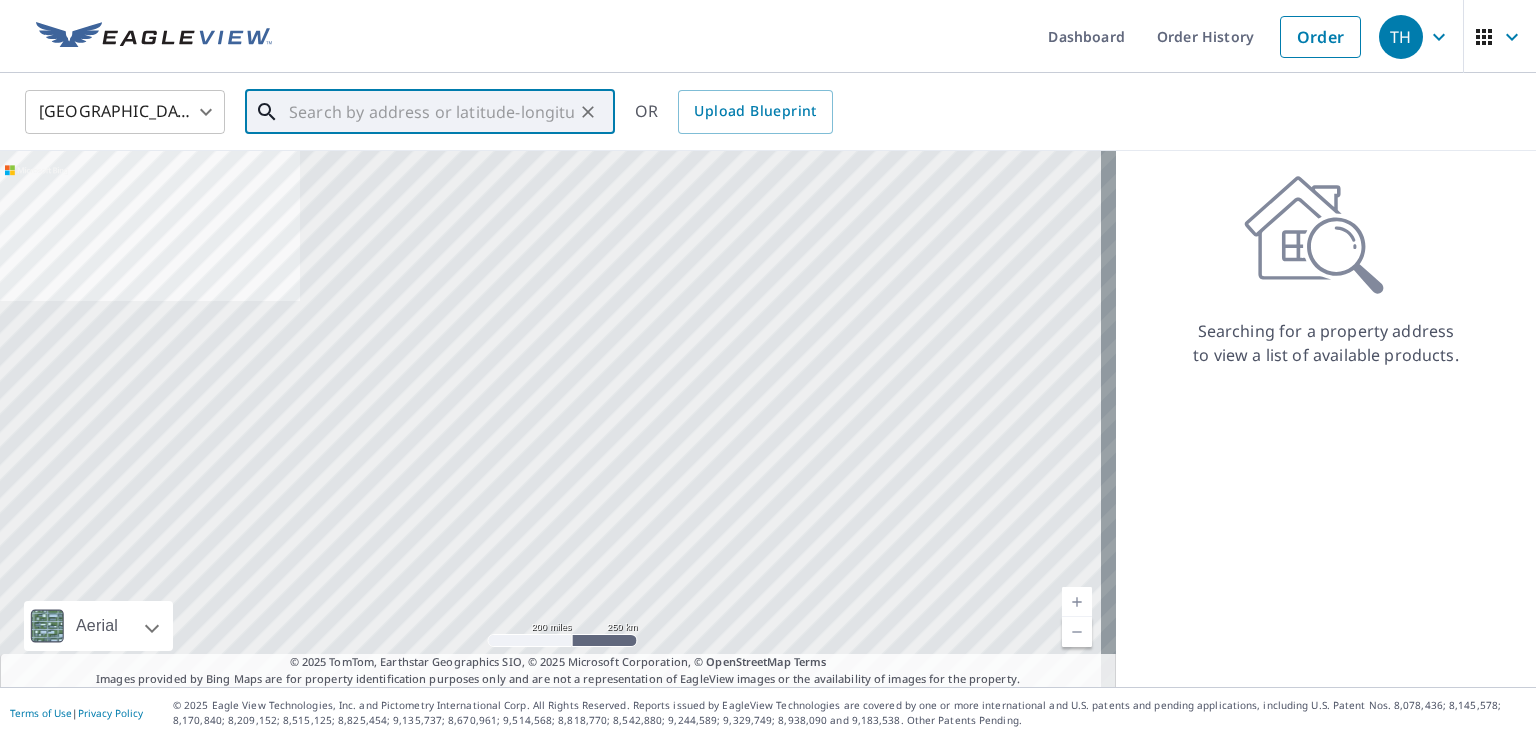 click at bounding box center (431, 112) 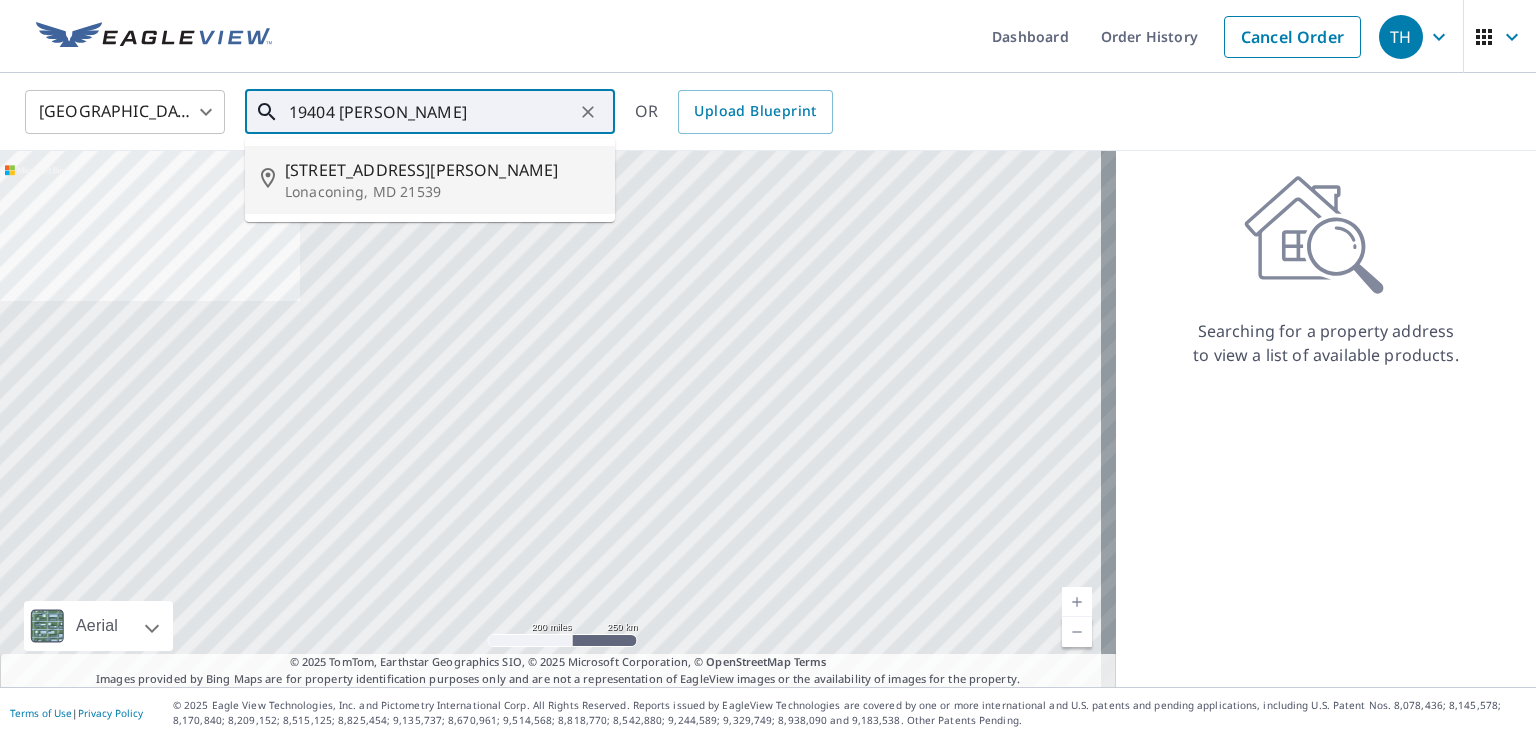 click on "[STREET_ADDRESS][PERSON_NAME]" at bounding box center [442, 170] 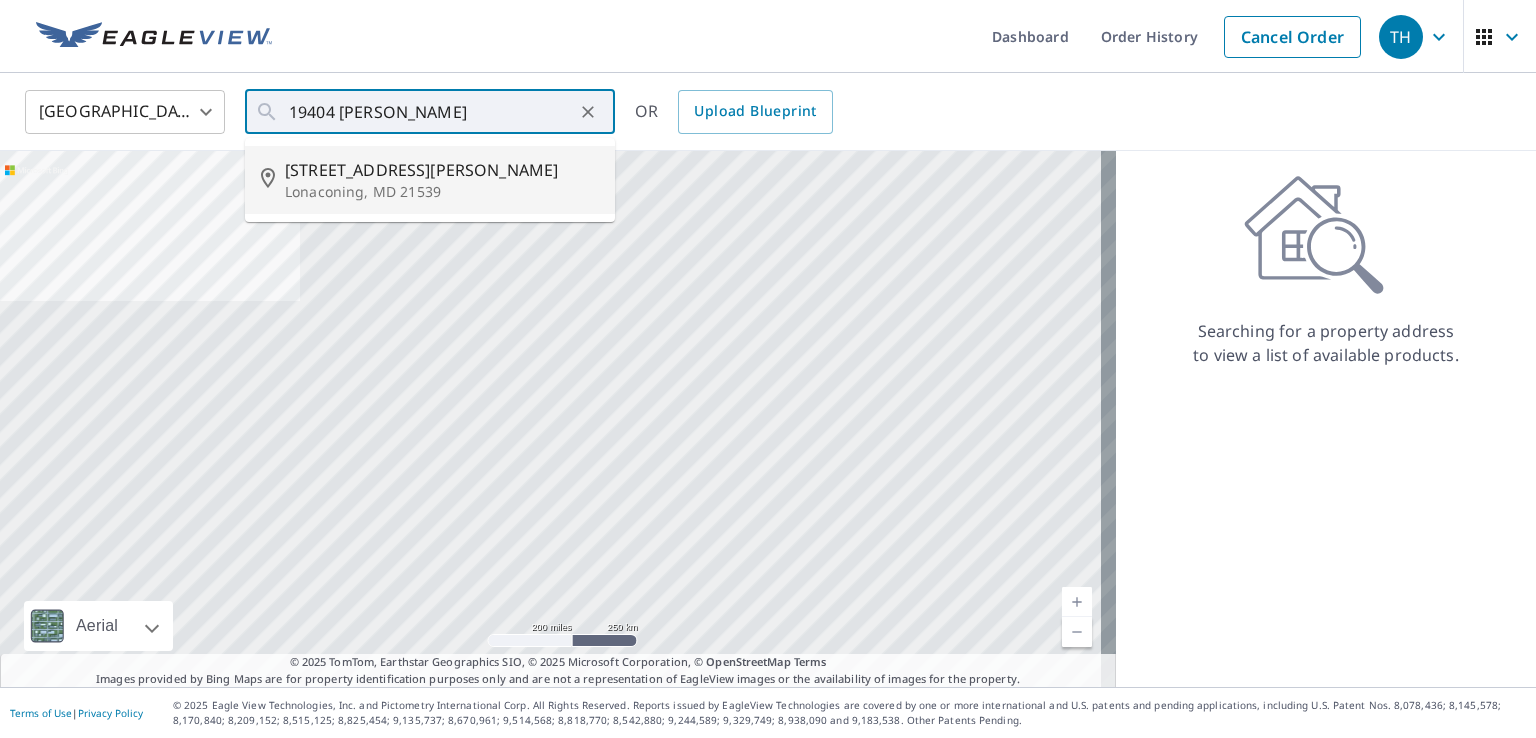type on "[STREET_ADDRESS][PERSON_NAME]" 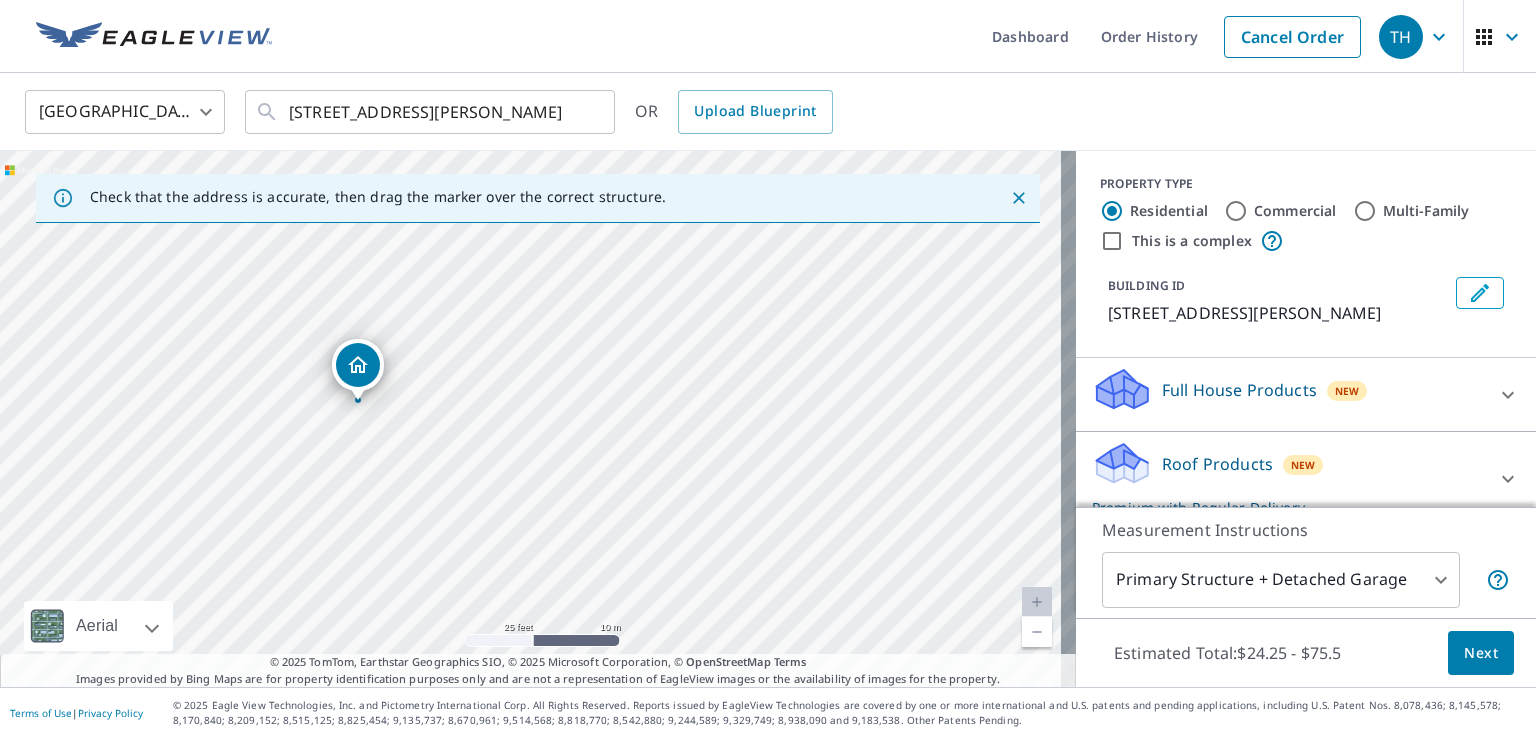 click on "[STREET_ADDRESS][PERSON_NAME]" at bounding box center [538, 419] 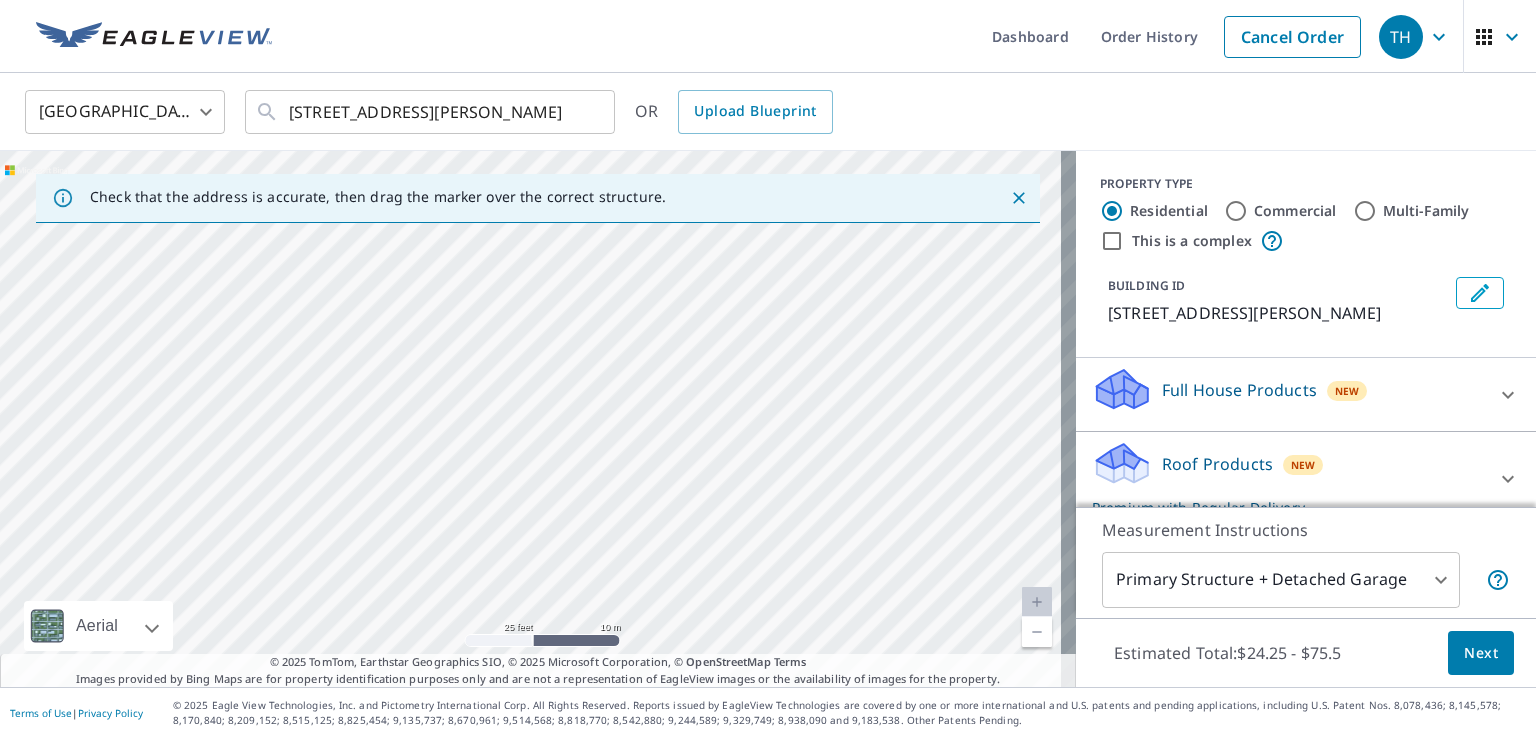 drag, startPoint x: 673, startPoint y: 557, endPoint x: 744, endPoint y: 470, distance: 112.29426 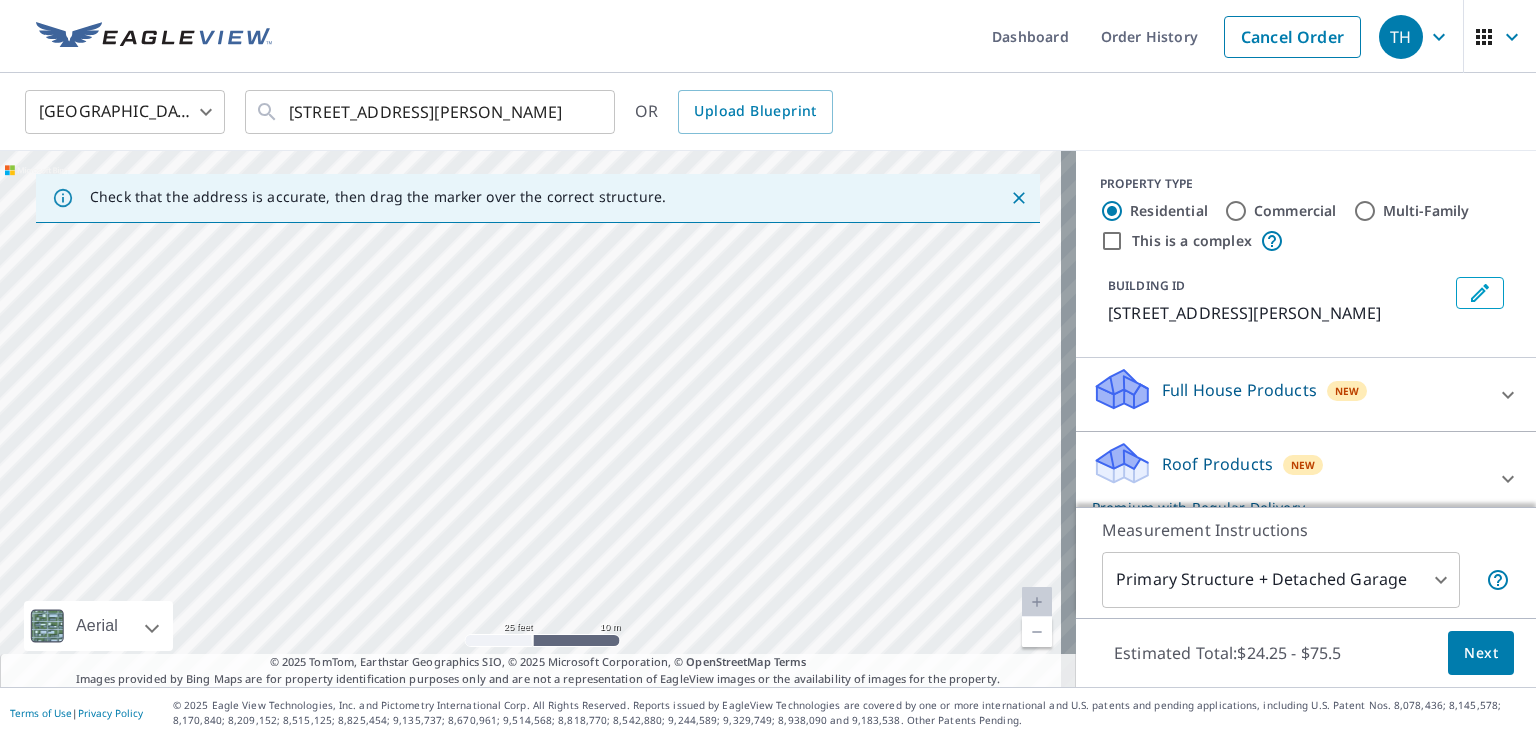drag, startPoint x: 511, startPoint y: 401, endPoint x: 957, endPoint y: 569, distance: 476.59207 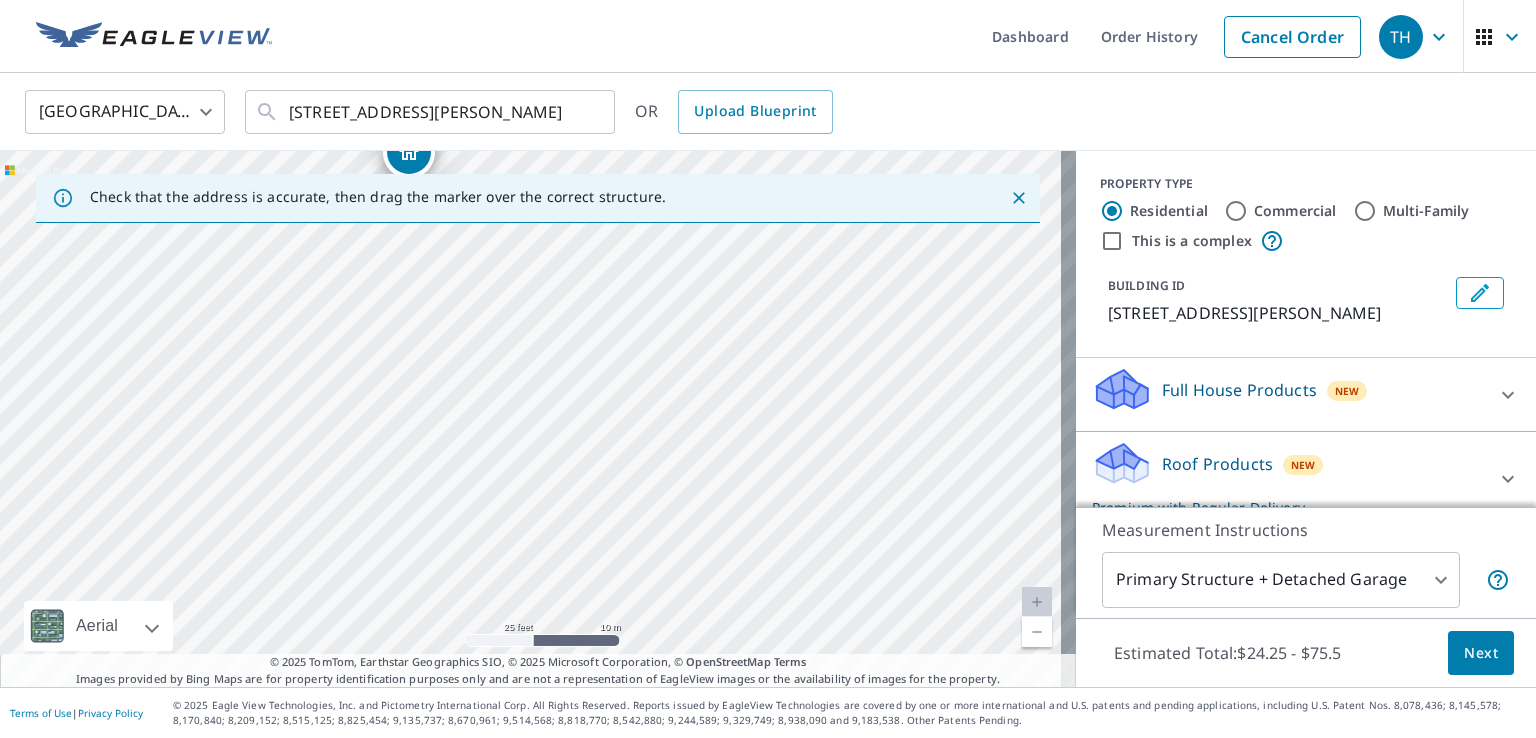 drag, startPoint x: 762, startPoint y: 435, endPoint x: 944, endPoint y: 771, distance: 382.12564 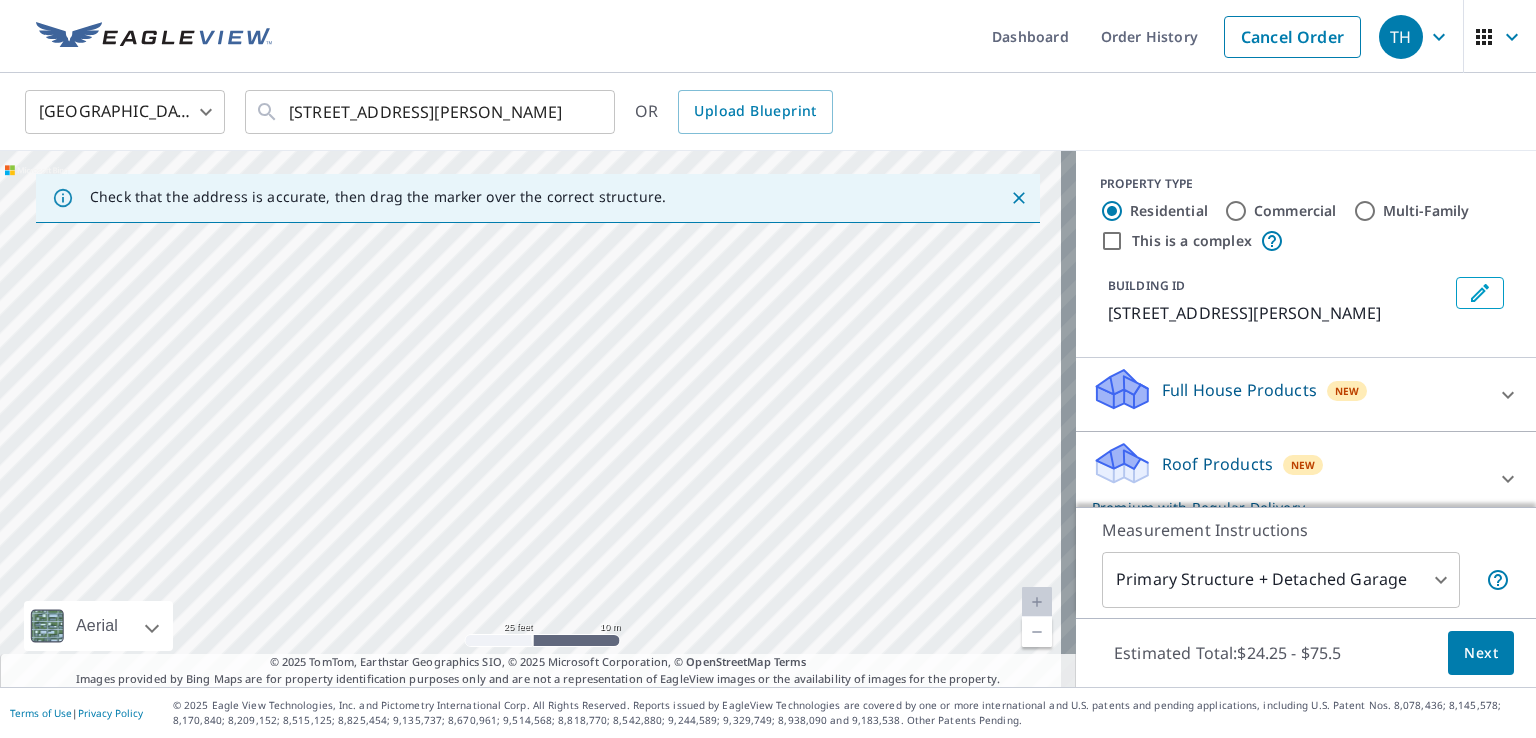 drag, startPoint x: 786, startPoint y: 452, endPoint x: 771, endPoint y: 460, distance: 17 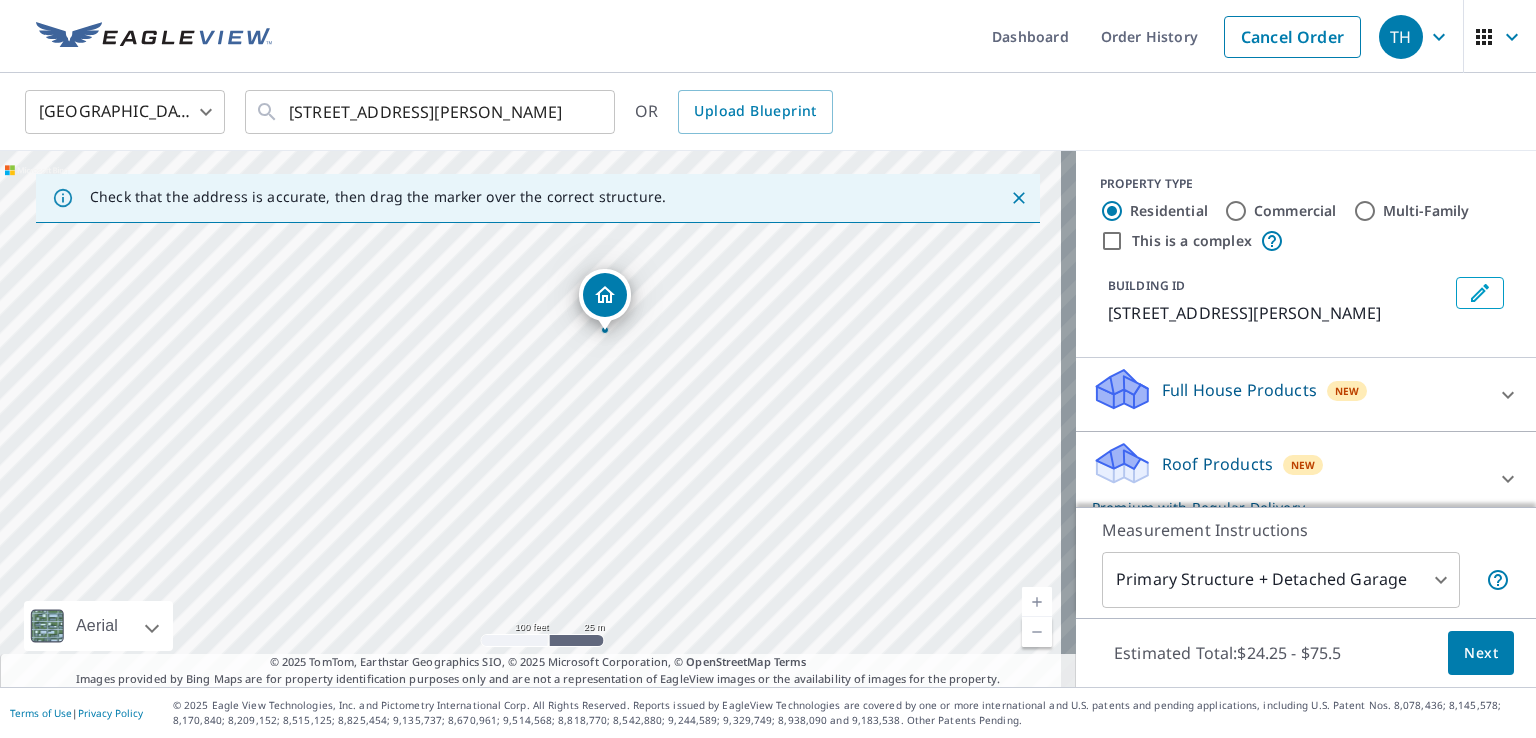 drag, startPoint x: 884, startPoint y: 498, endPoint x: 835, endPoint y: 485, distance: 50.695168 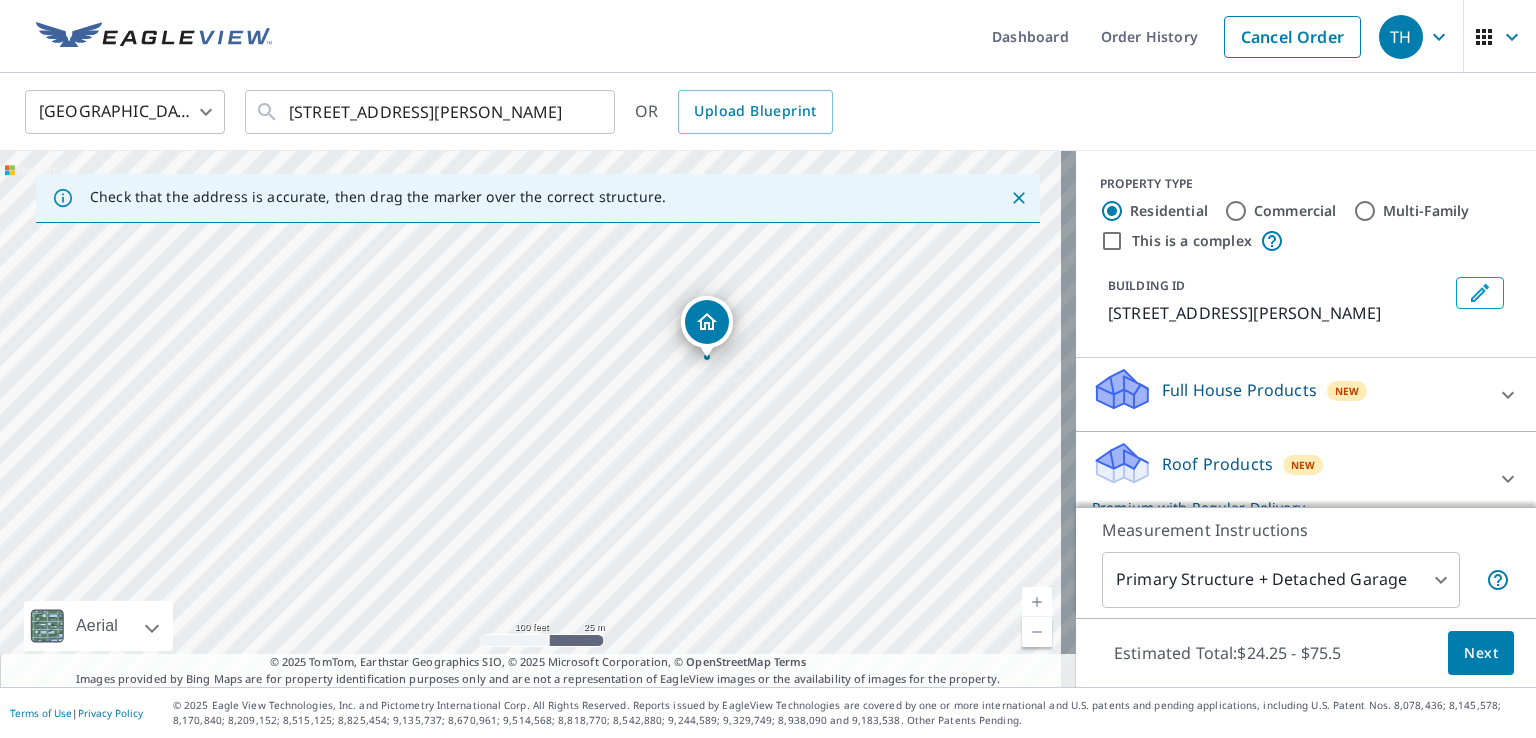 drag, startPoint x: 712, startPoint y: 557, endPoint x: 812, endPoint y: 580, distance: 102.610916 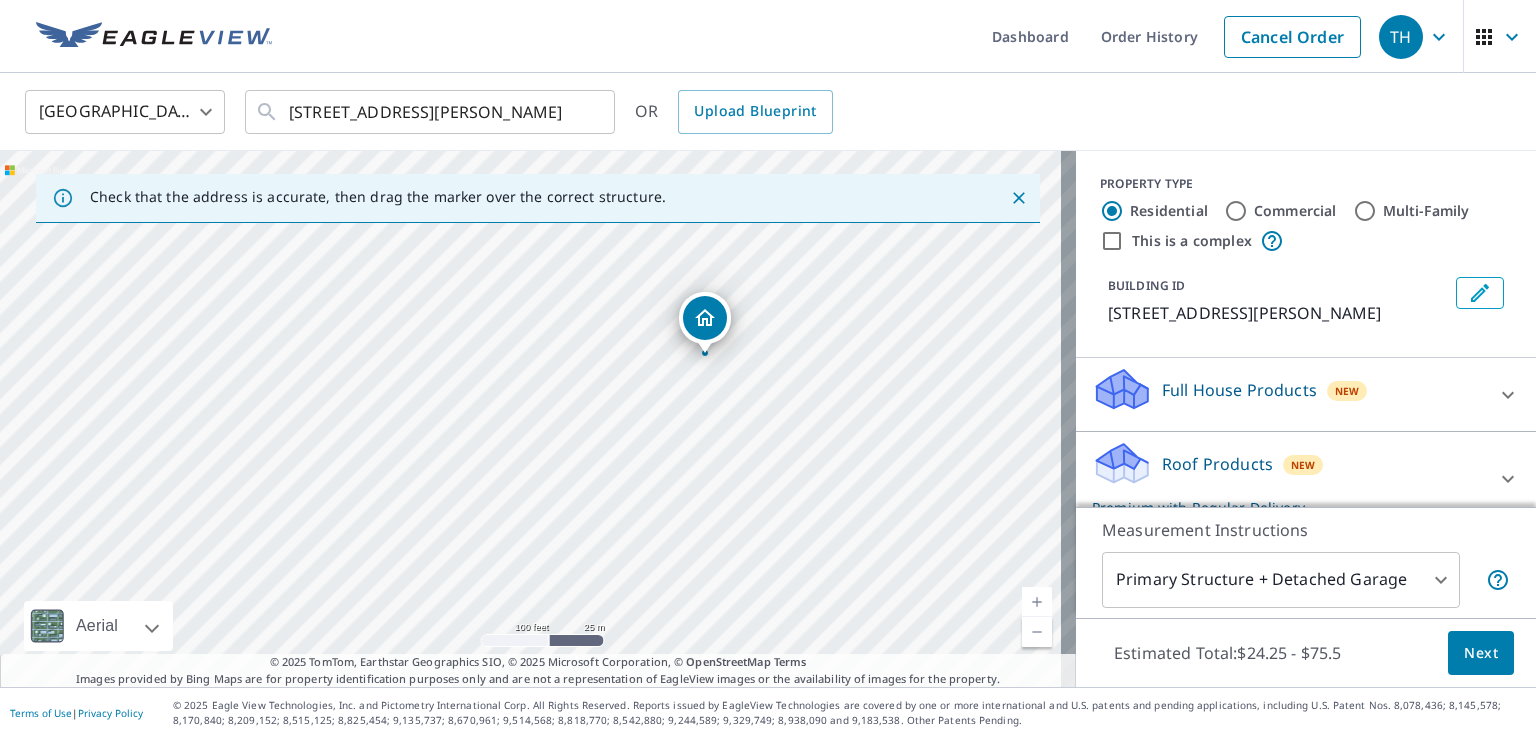click at bounding box center [705, 318] 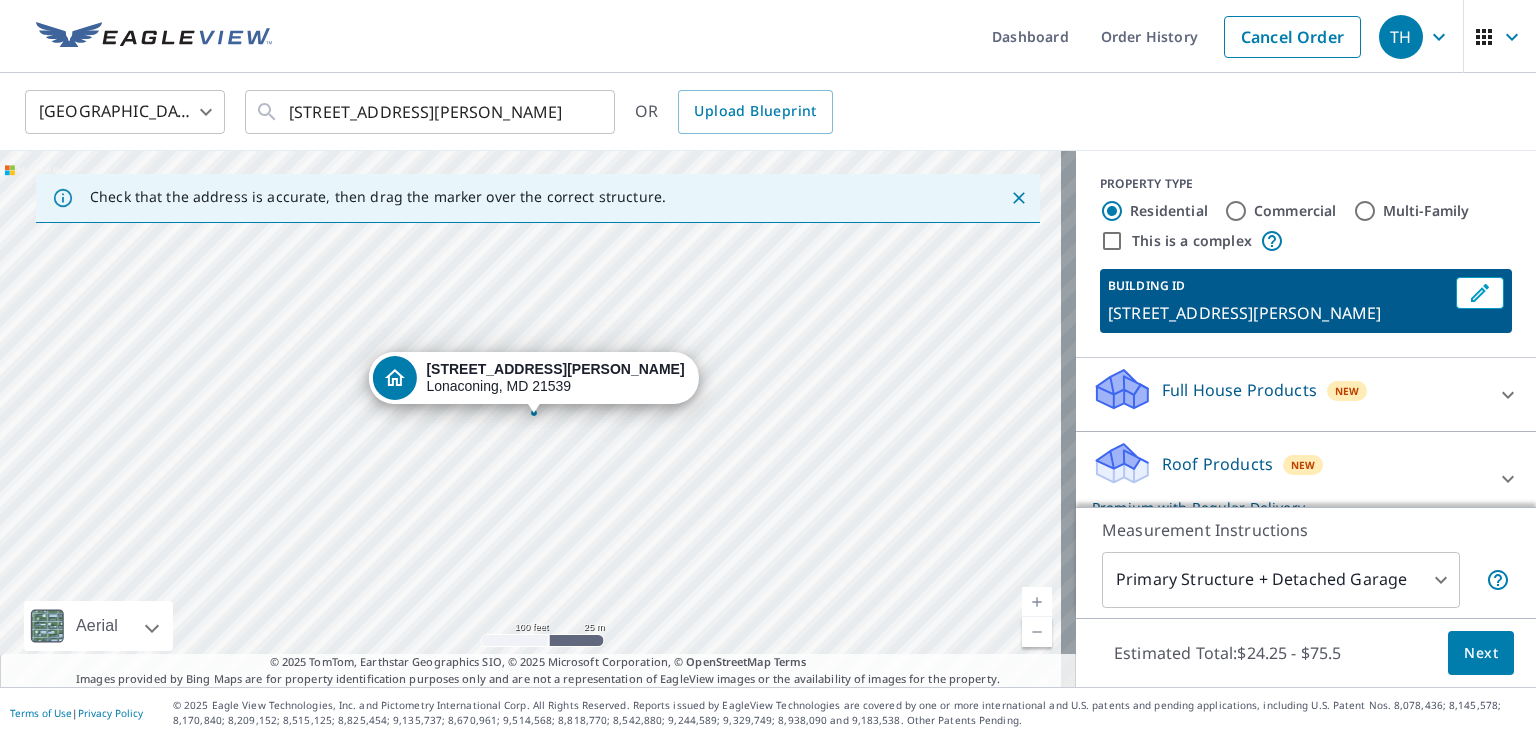 click on "[STREET_ADDRESS][PERSON_NAME]" at bounding box center [538, 419] 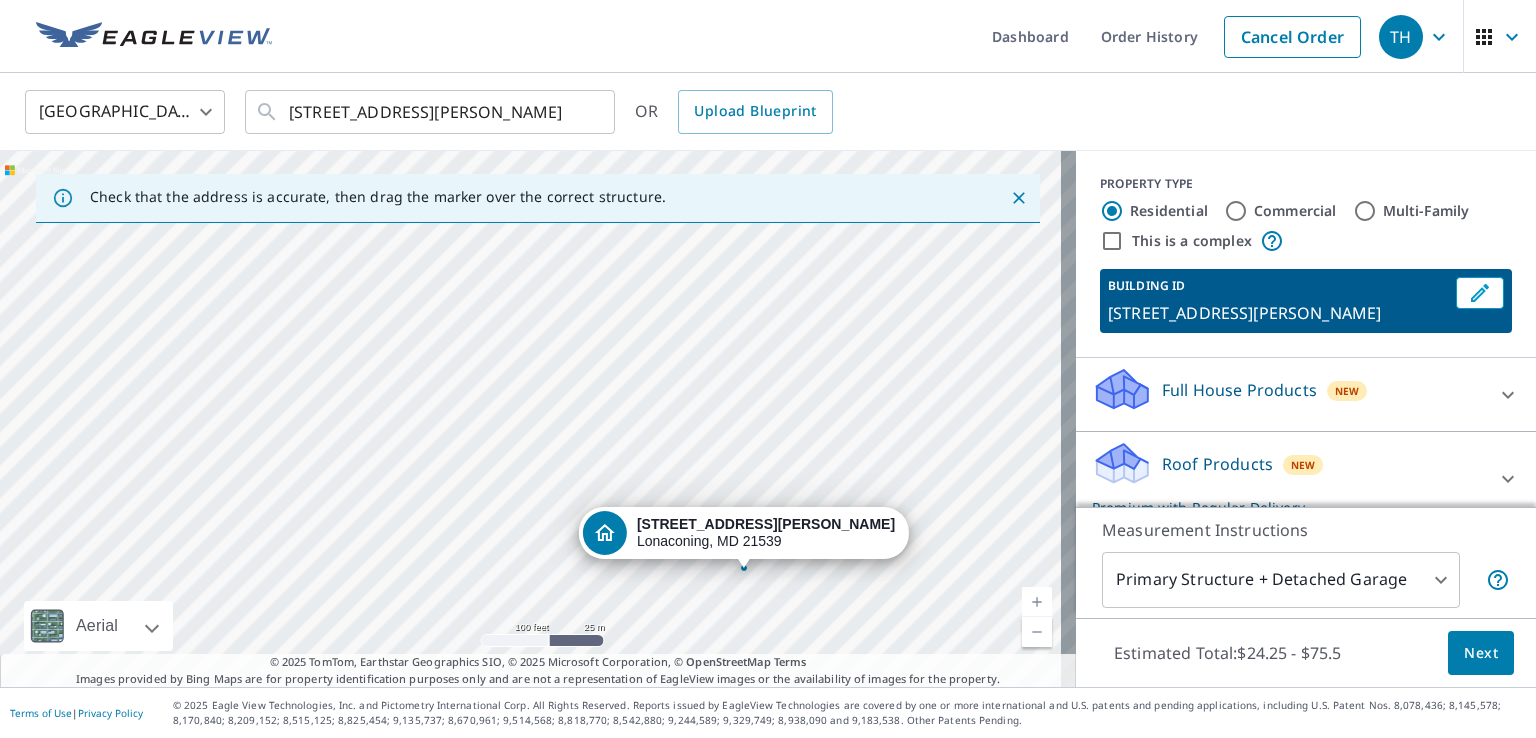 drag, startPoint x: 532, startPoint y: 412, endPoint x: 740, endPoint y: 565, distance: 258.21115 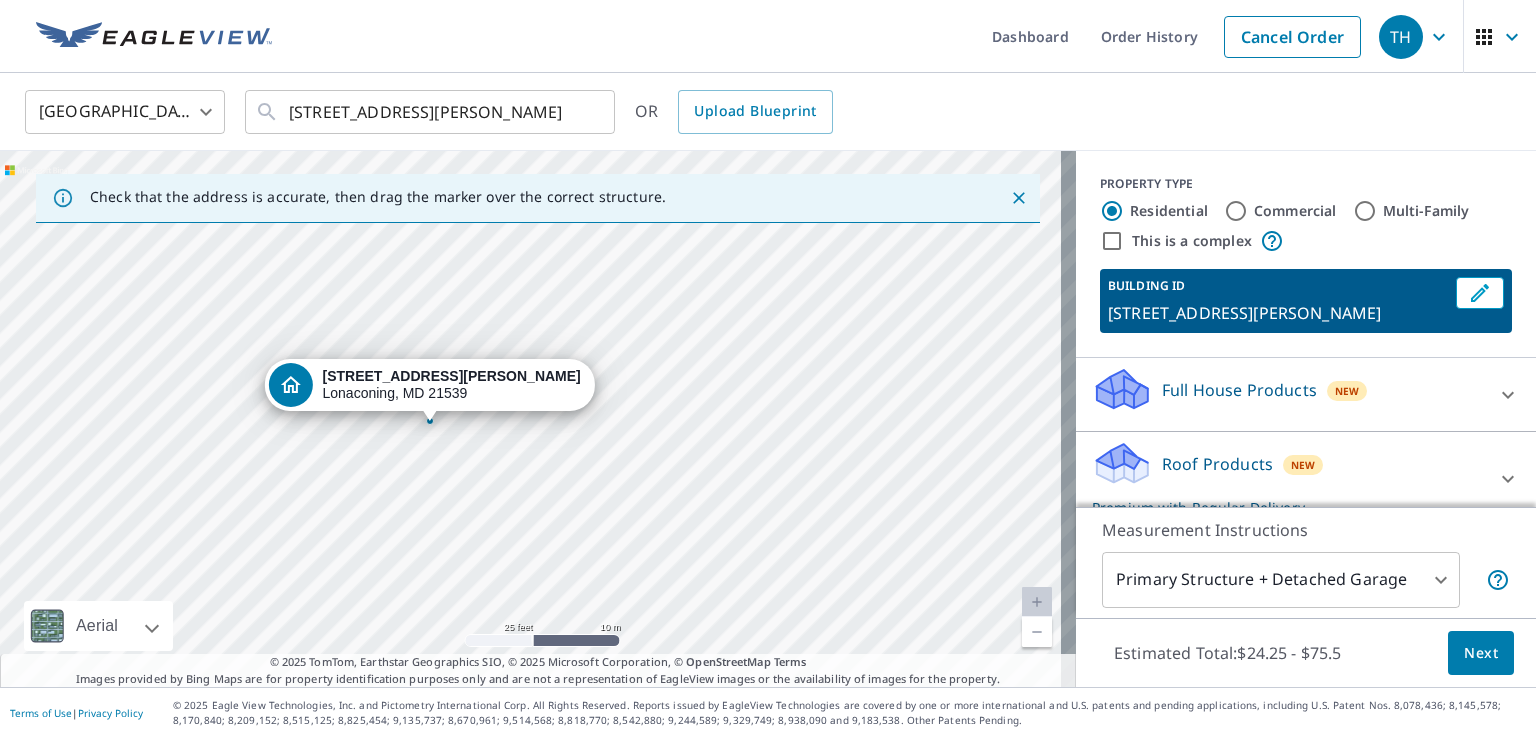 drag, startPoint x: 391, startPoint y: 443, endPoint x: 535, endPoint y: 453, distance: 144.3468 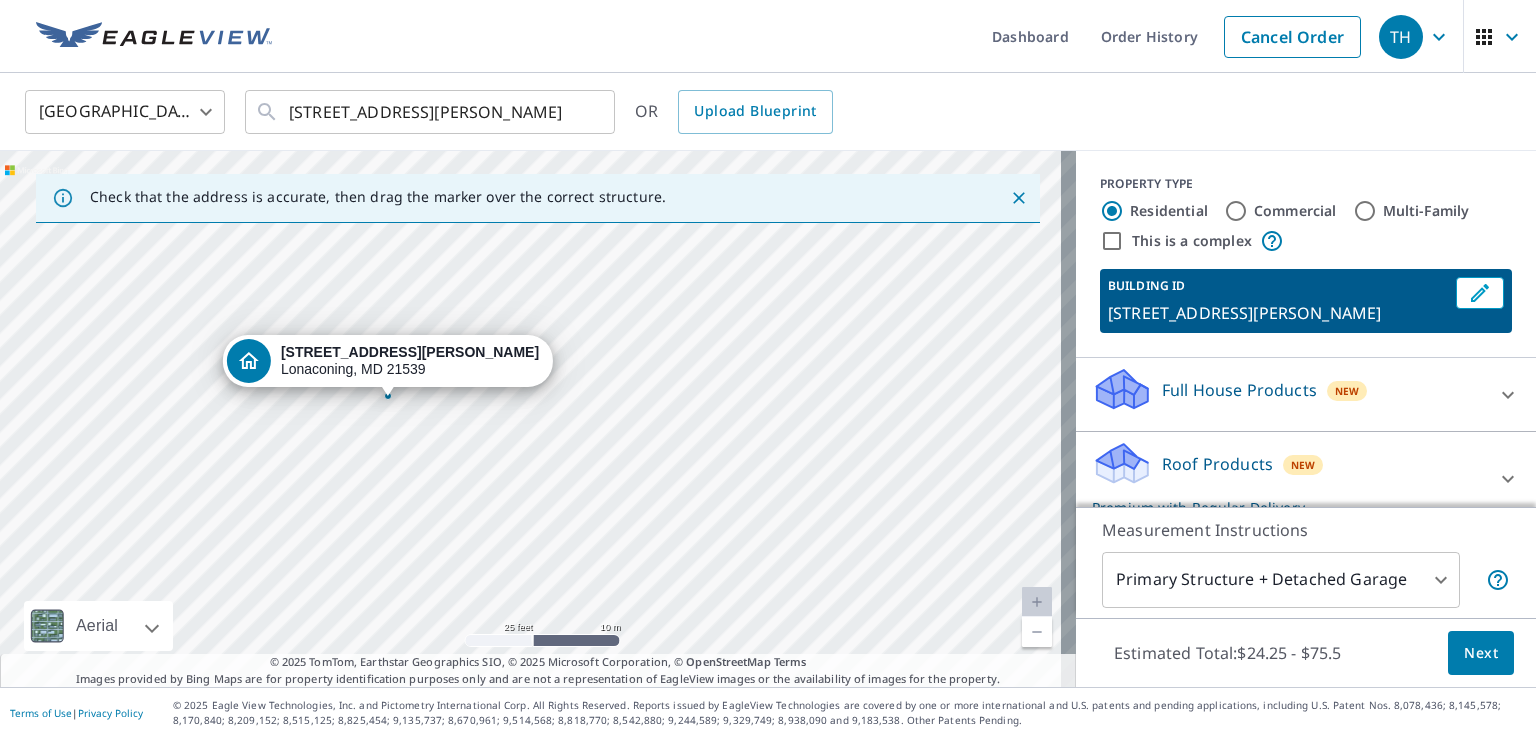 drag, startPoint x: 420, startPoint y: 417, endPoint x: 384, endPoint y: 397, distance: 41.18252 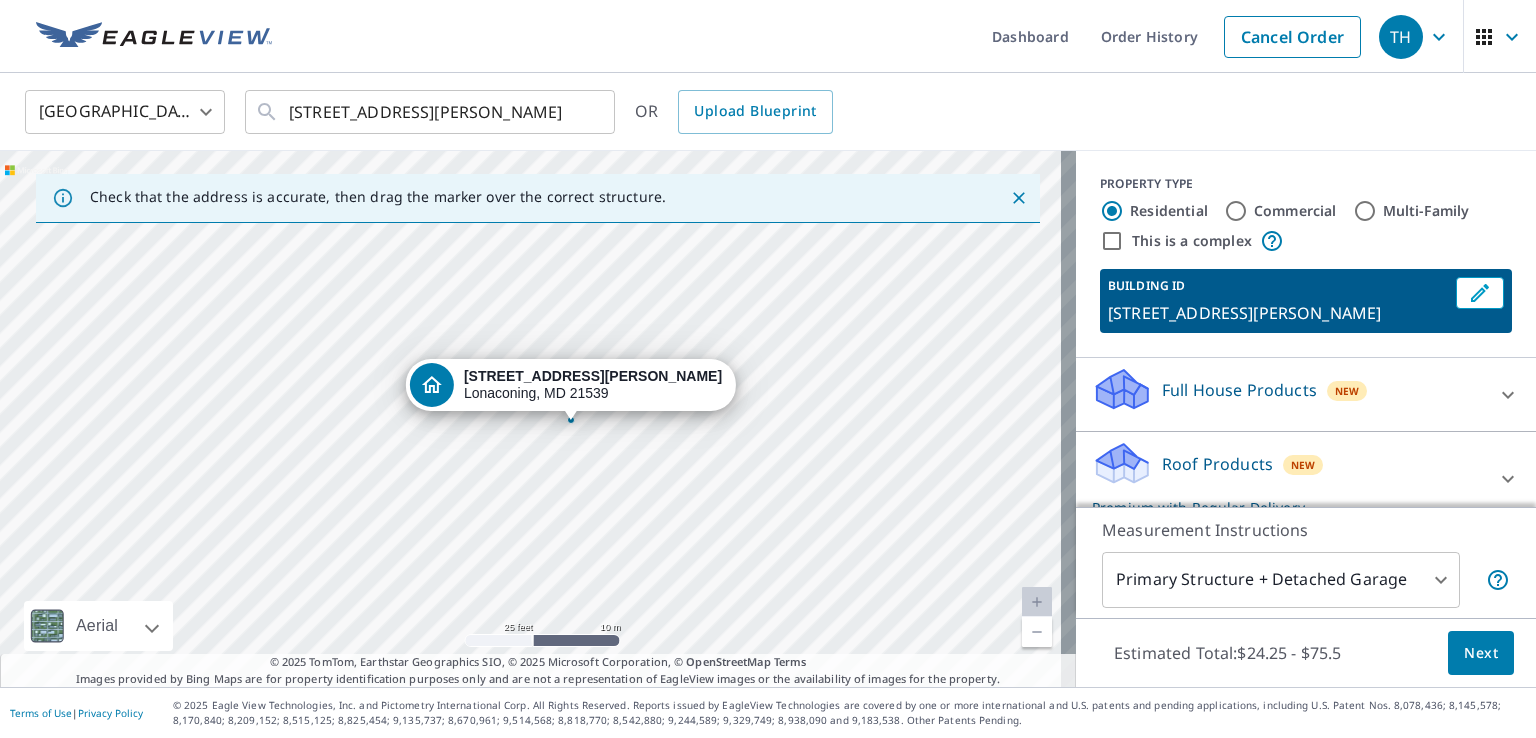 drag, startPoint x: 528, startPoint y: 416, endPoint x: 577, endPoint y: 420, distance: 49.162994 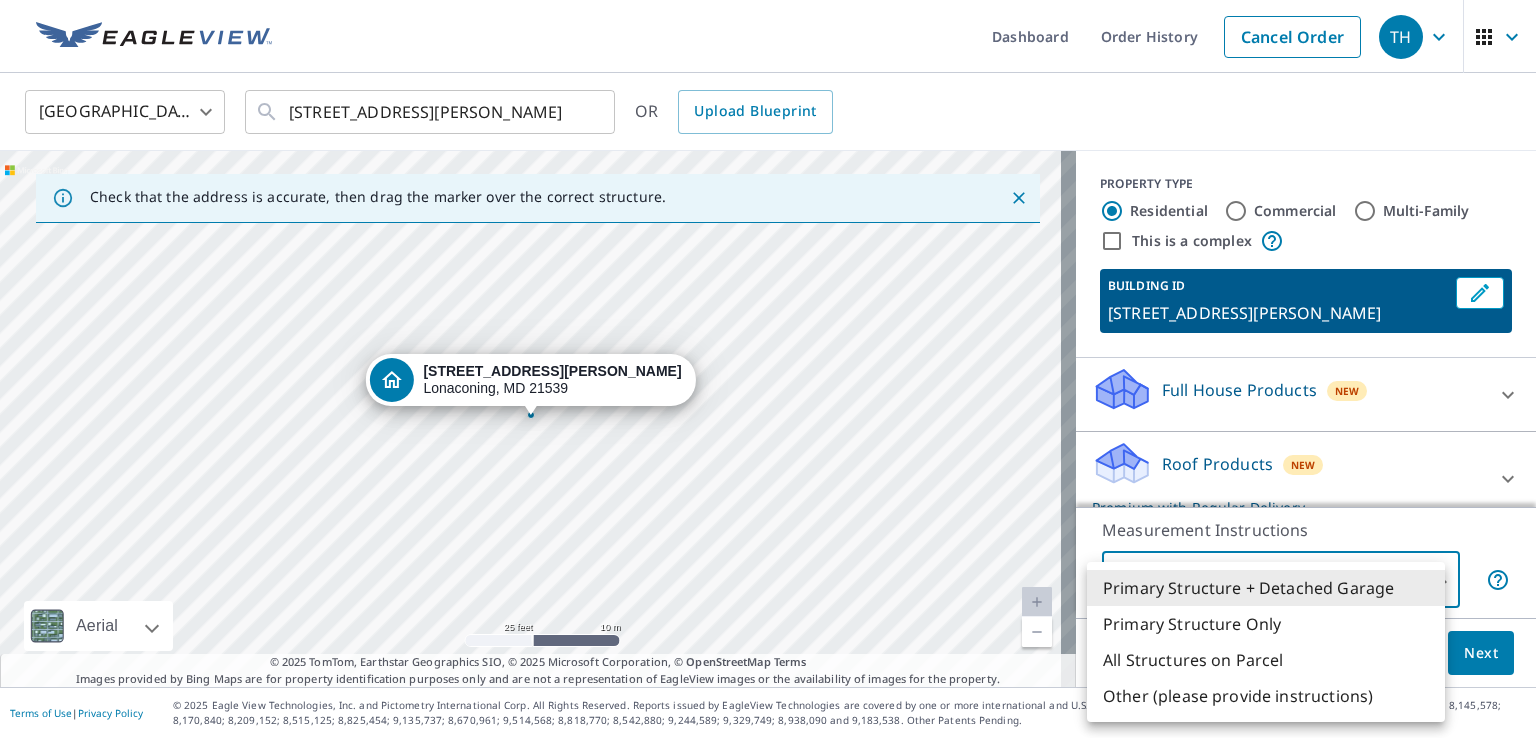 click on "TH TH
Dashboard Order History Cancel Order TH [GEOGRAPHIC_DATA] US ​ [STREET_ADDRESS][PERSON_NAME] ​ OR Upload Blueprint Check that the address is accurate, then drag the marker over the correct structure. [STREET_ADDRESS][PERSON_NAME] A standard road map Aerial A detailed look from above Labels Labels 25 feet 10 m © 2025 TomTom, © Vexcel Imaging, © 2025 Microsoft Corporation,  © OpenStreetMap Terms © 2025 TomTom, Earthstar Geographics SIO, © 2025 Microsoft Corporation, ©   OpenStreetMap   Terms Images provided by Bing Maps are for property identification purposes only and are not a representation of EagleView images or the availability of images for the property. PROPERTY TYPE Residential Commercial Multi-Family This is a complex BUILDING ID [STREET_ADDRESS][PERSON_NAME] Full House Products New Full House™ $91 Roof Products New Premium with Regular Delivery Premium $24.25 - $75.5 Delivery Regular $0 8 ​ QuickSquares™ $18 Gutter $13.75 $18 New New" at bounding box center (768, 369) 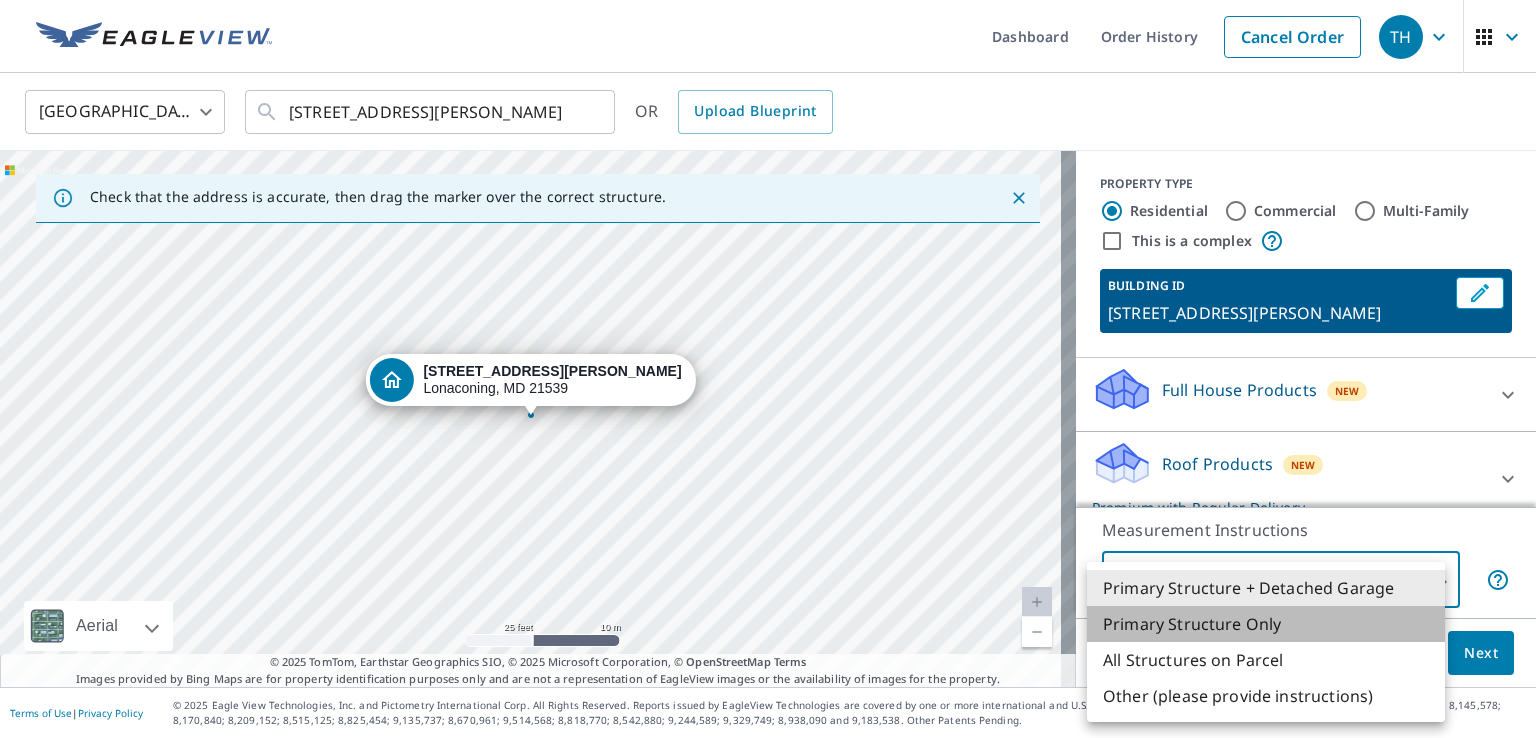 click on "Primary Structure Only" at bounding box center (1266, 624) 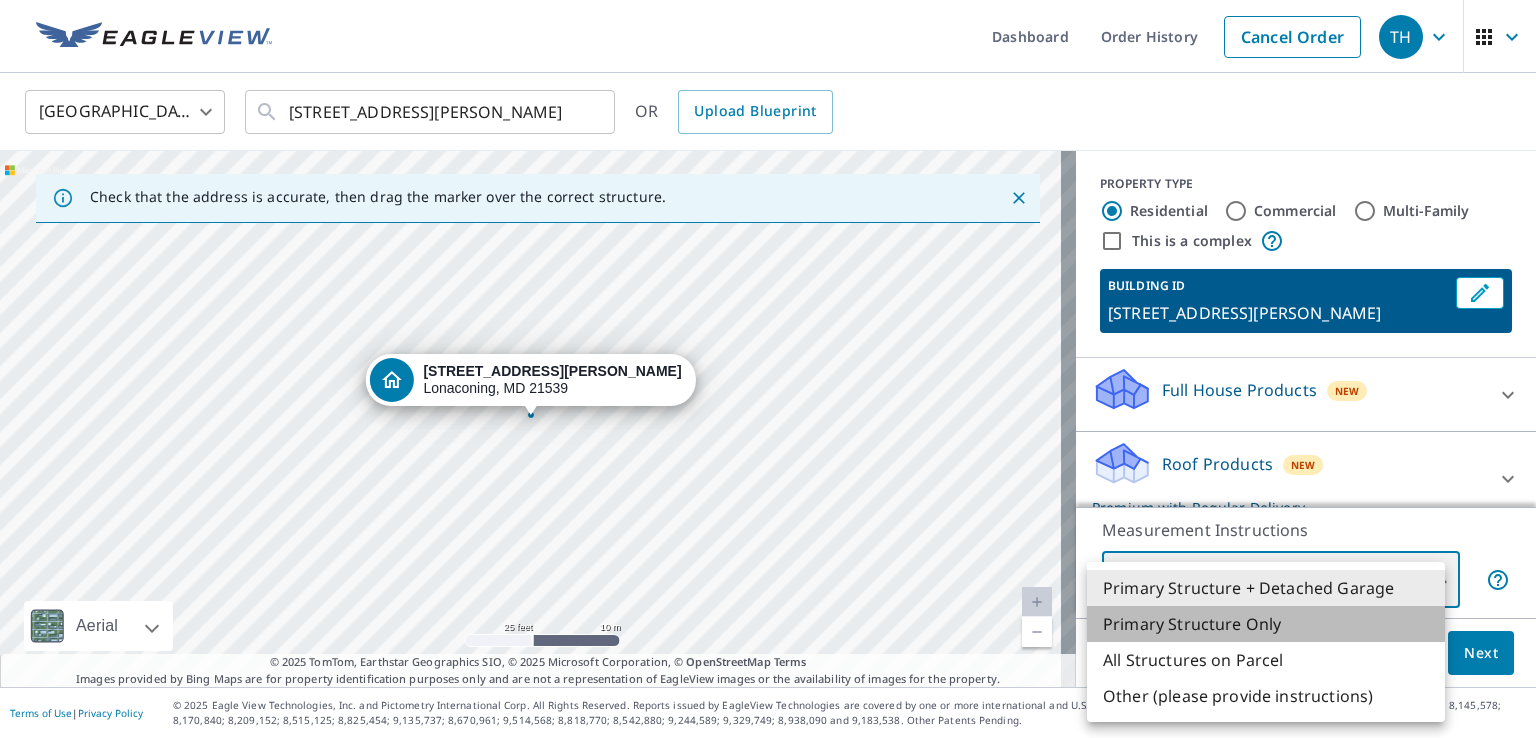 type on "2" 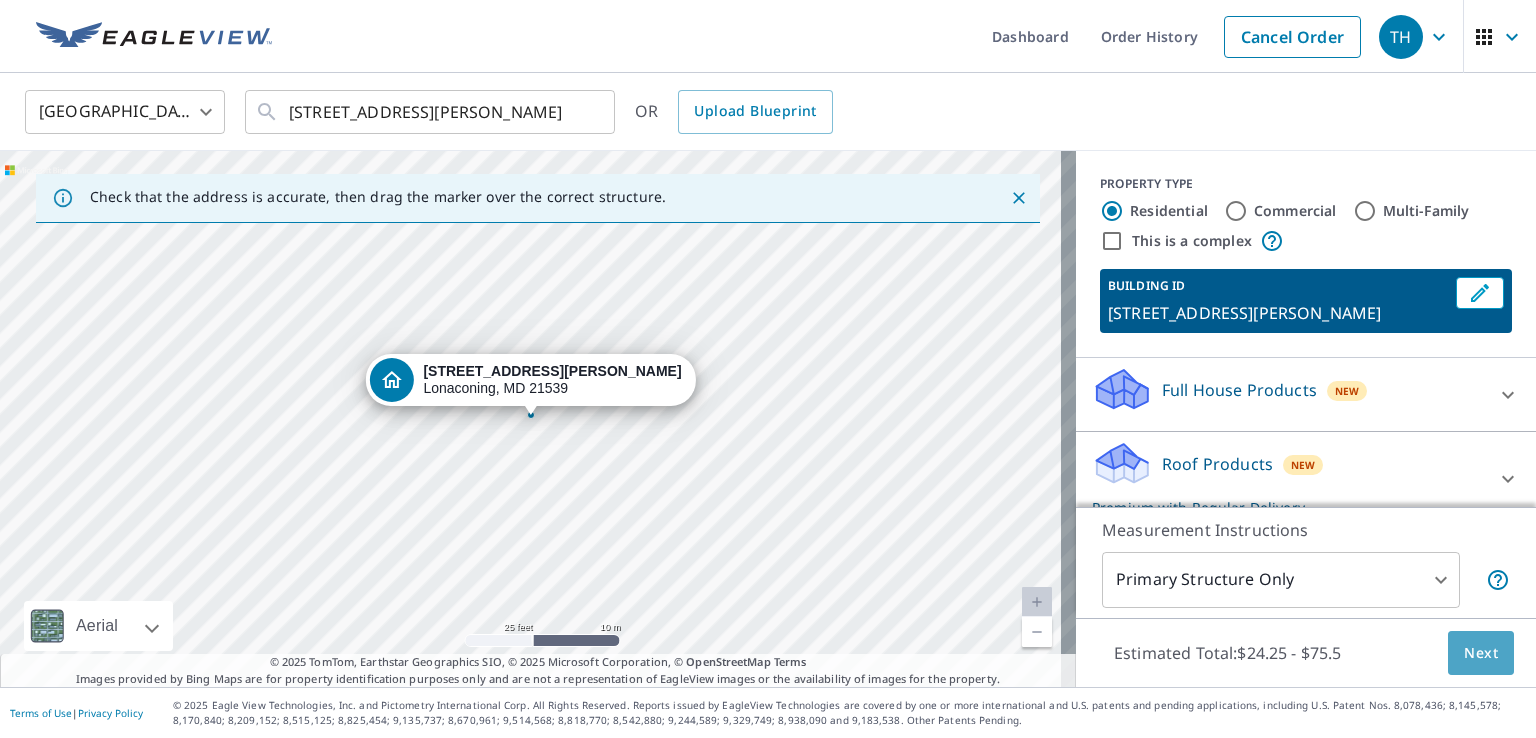 click on "Next" at bounding box center [1481, 653] 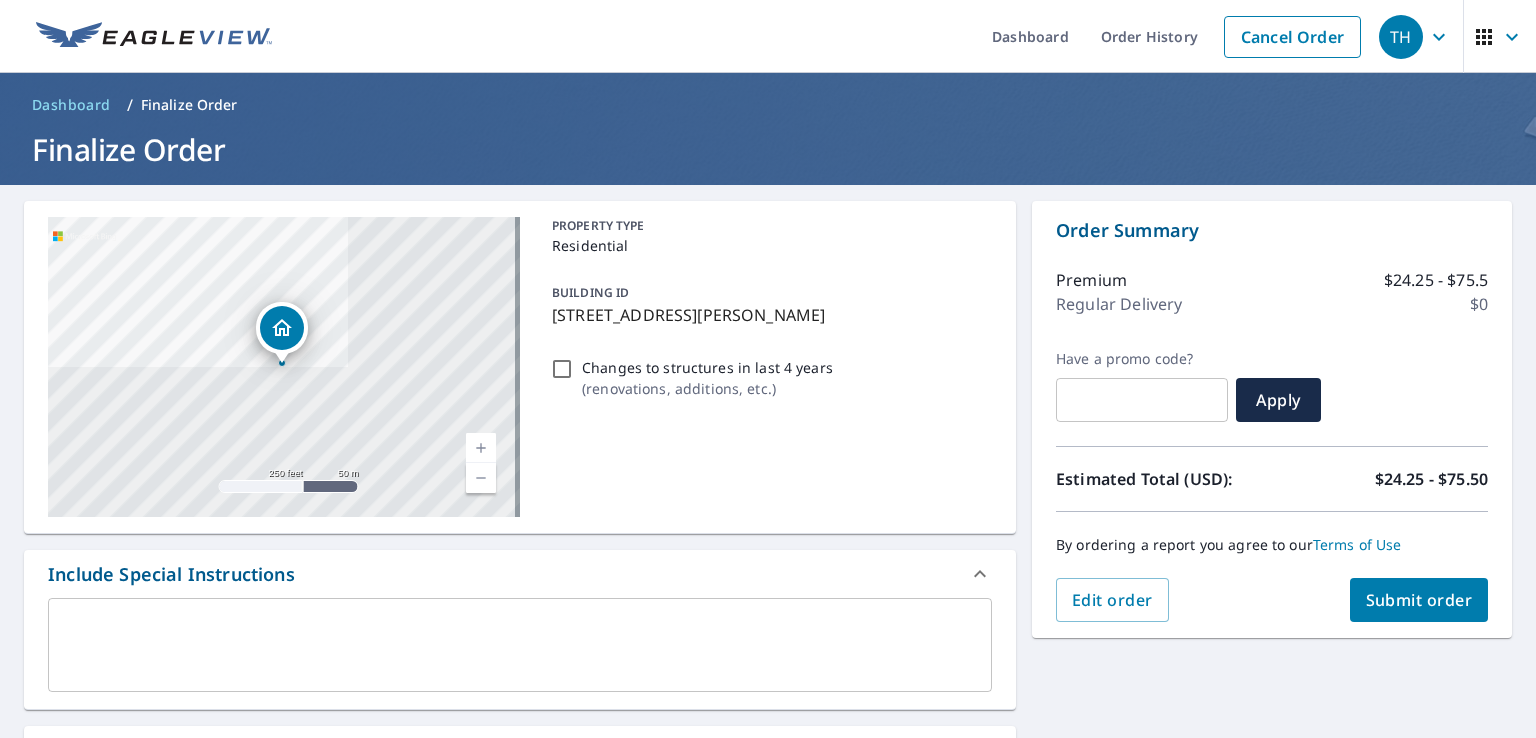click on "x ​" at bounding box center [520, 645] 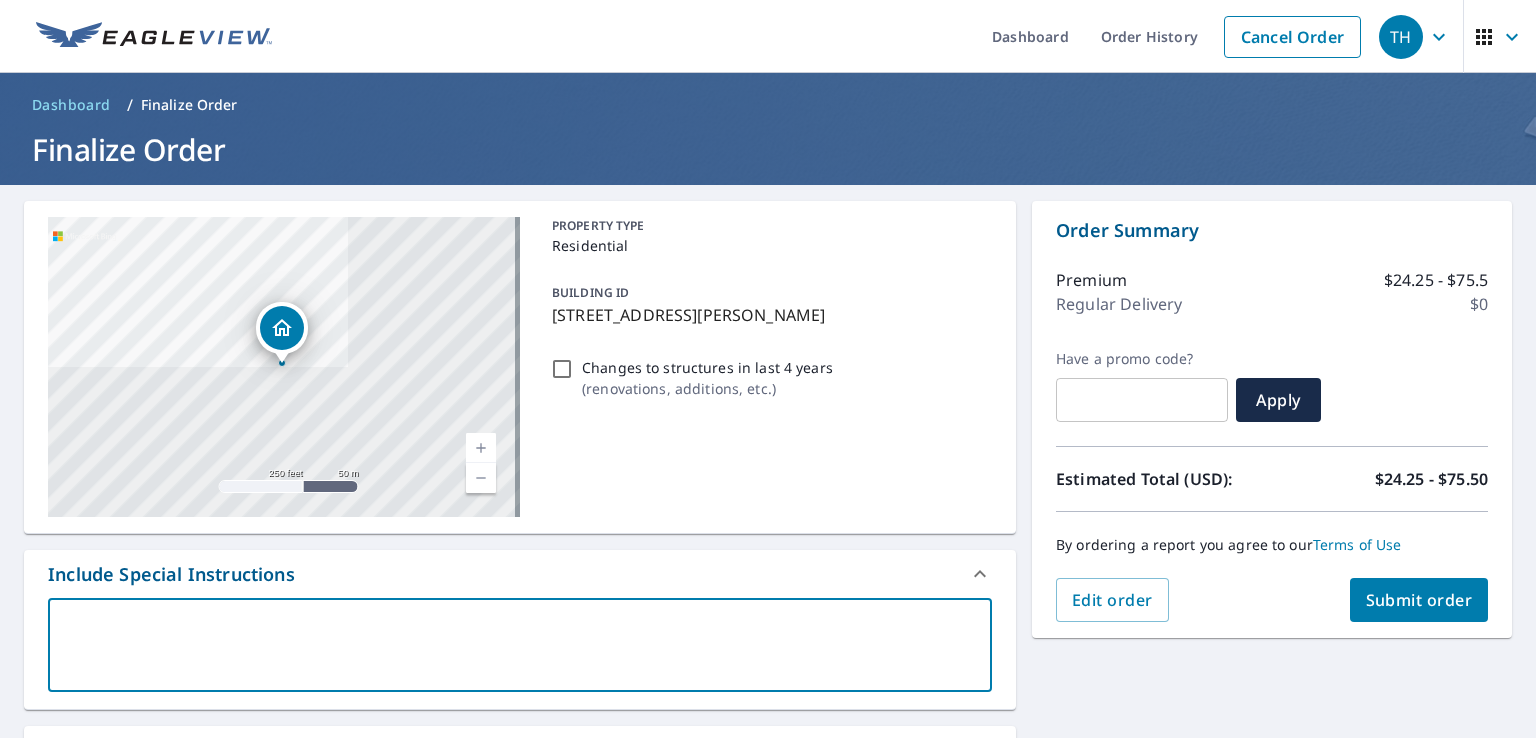 type on "B" 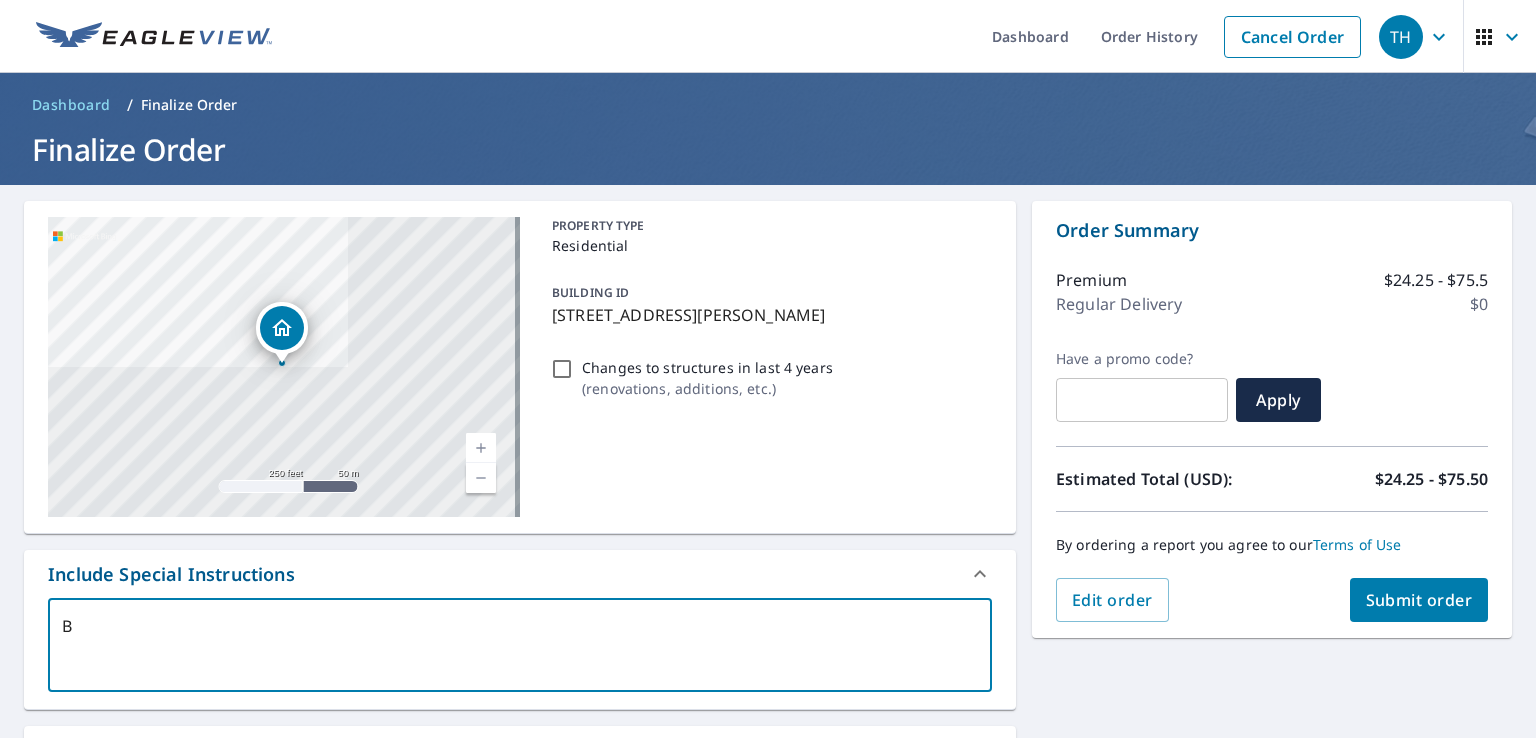 type on "Bu" 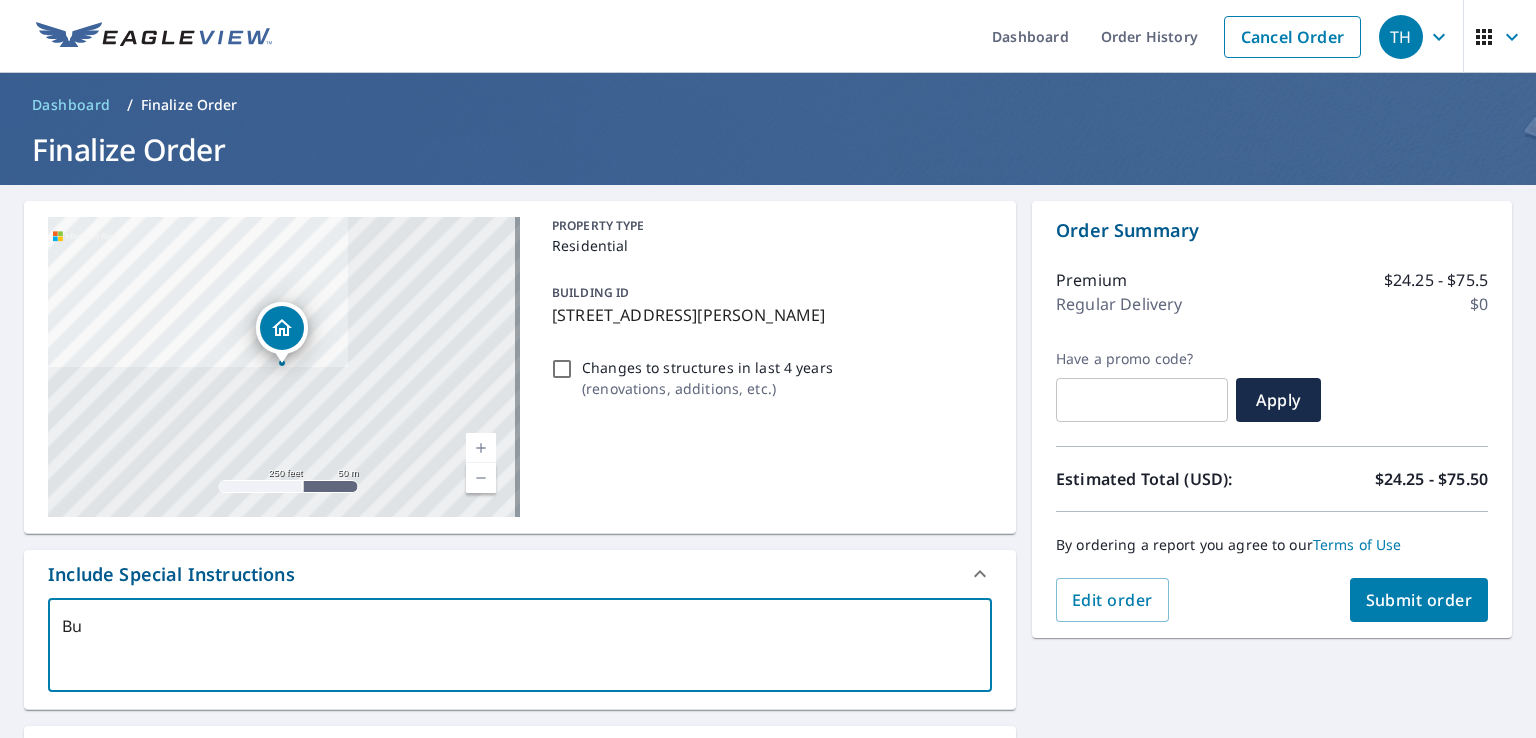 type on "Bur" 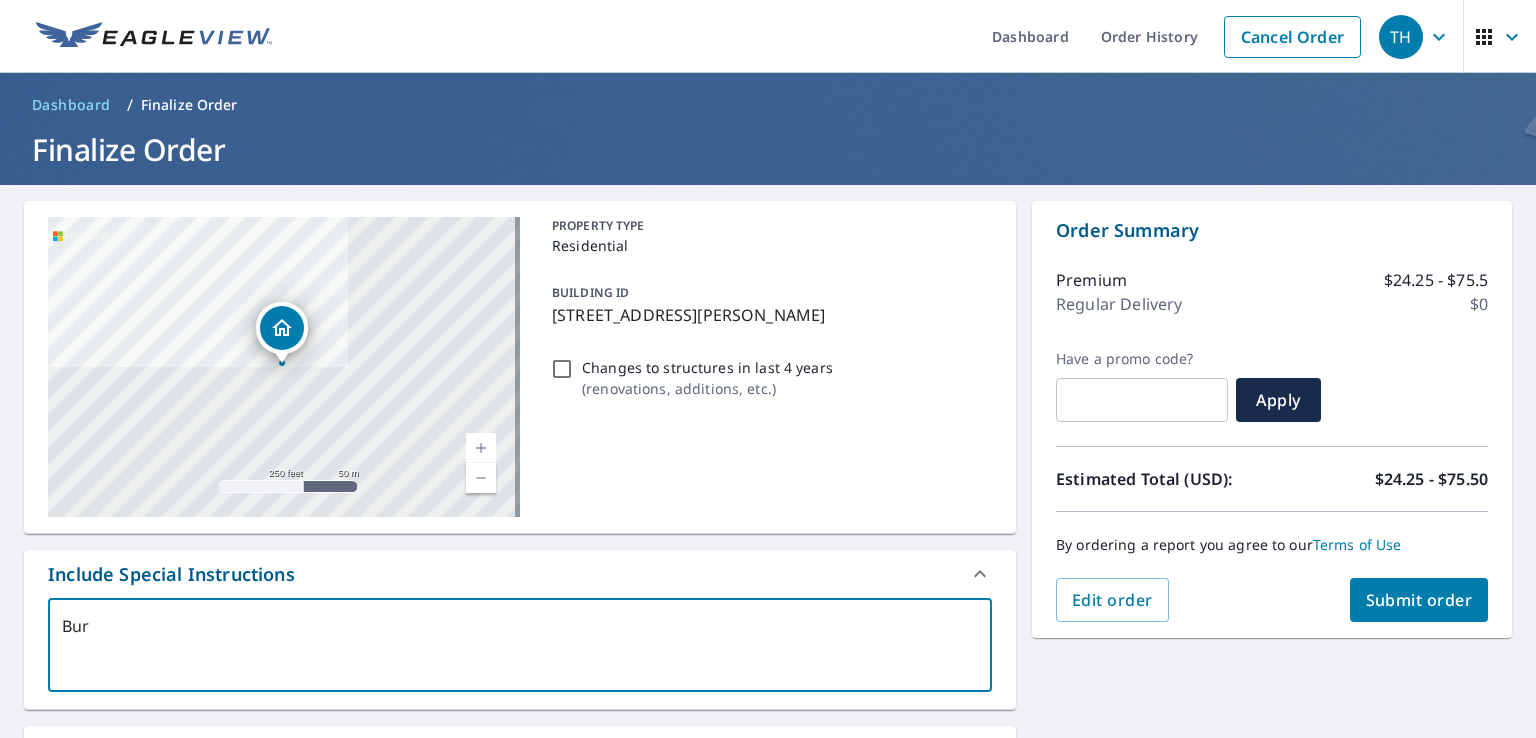 type on "[PERSON_NAME]" 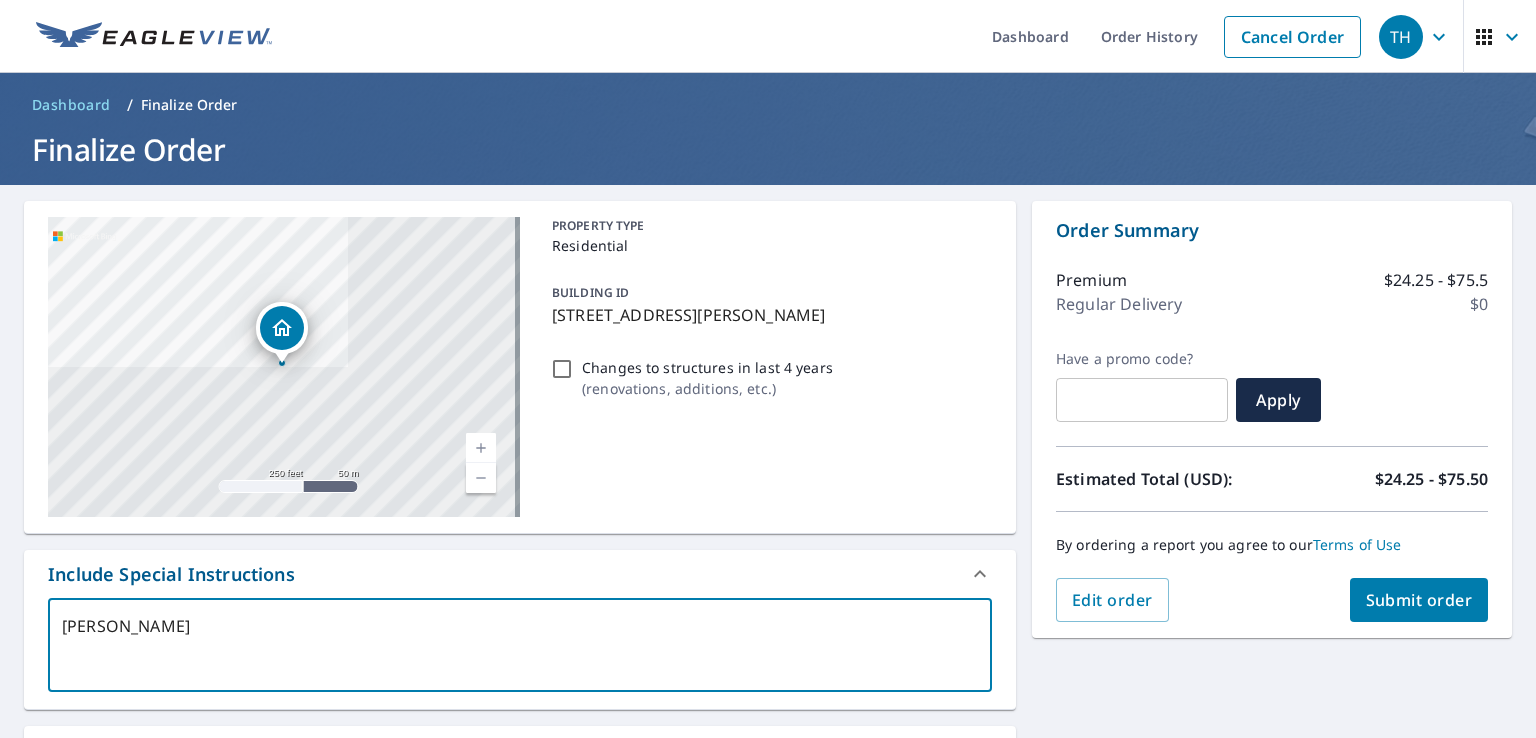 type on "[PERSON_NAME]" 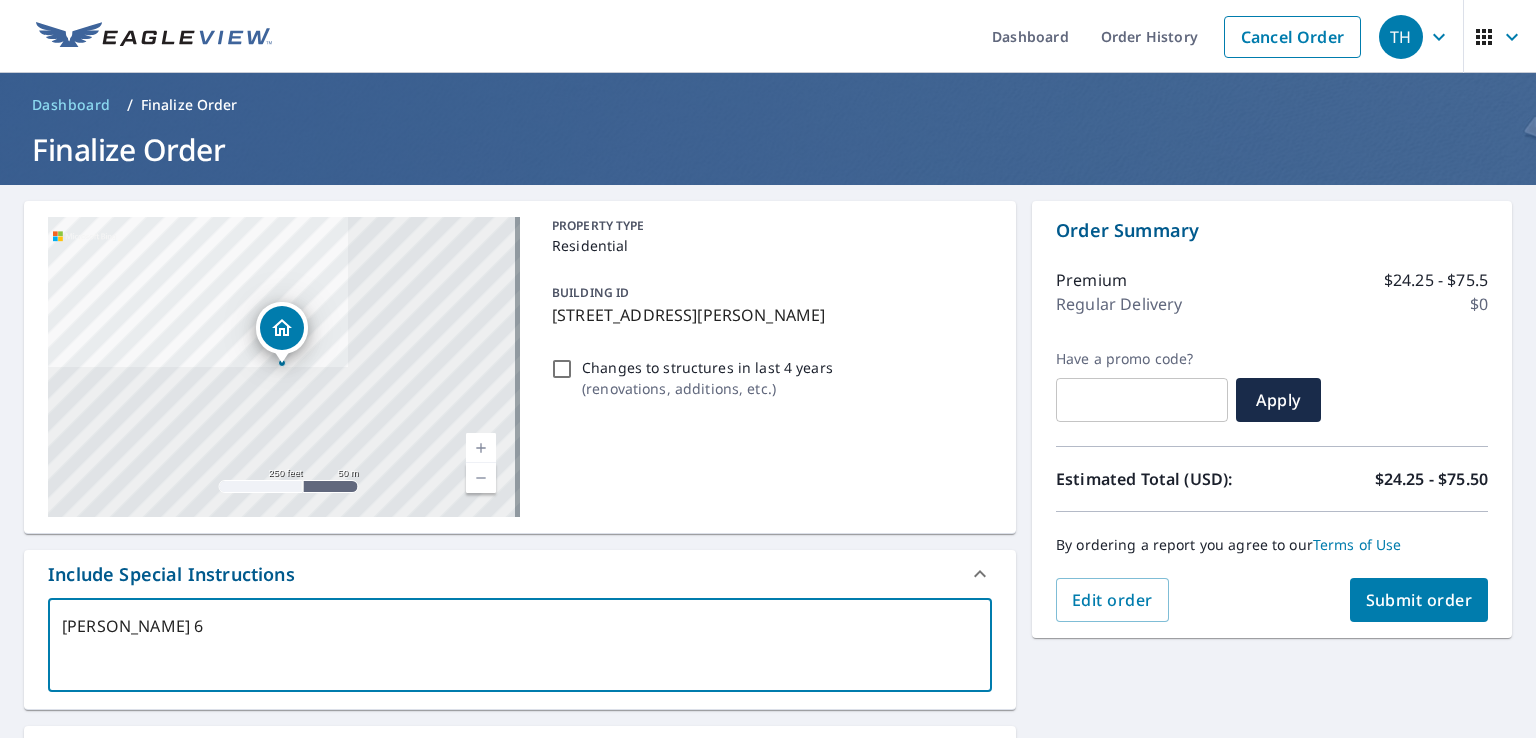 type on "[PERSON_NAME] 68" 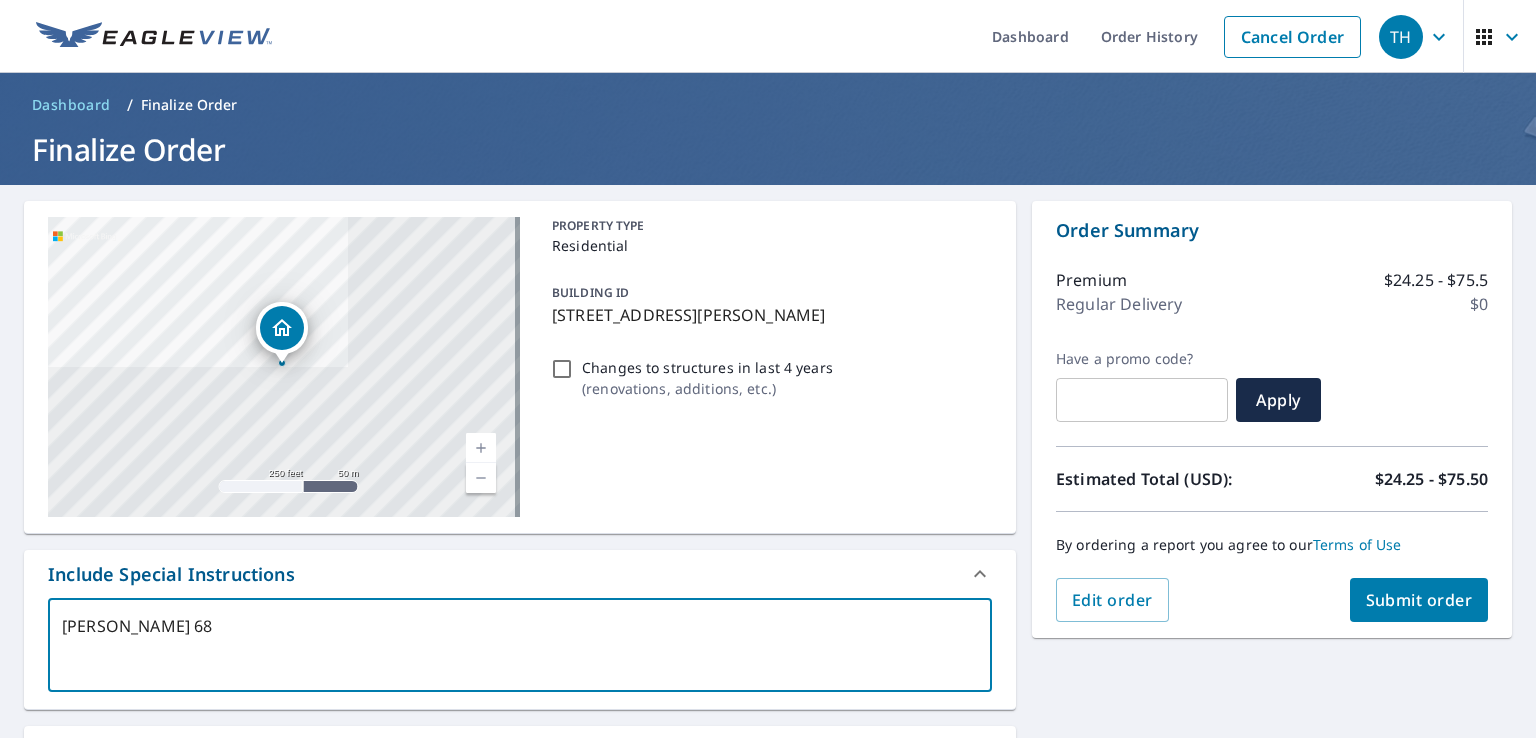 type on "[PERSON_NAME] 689" 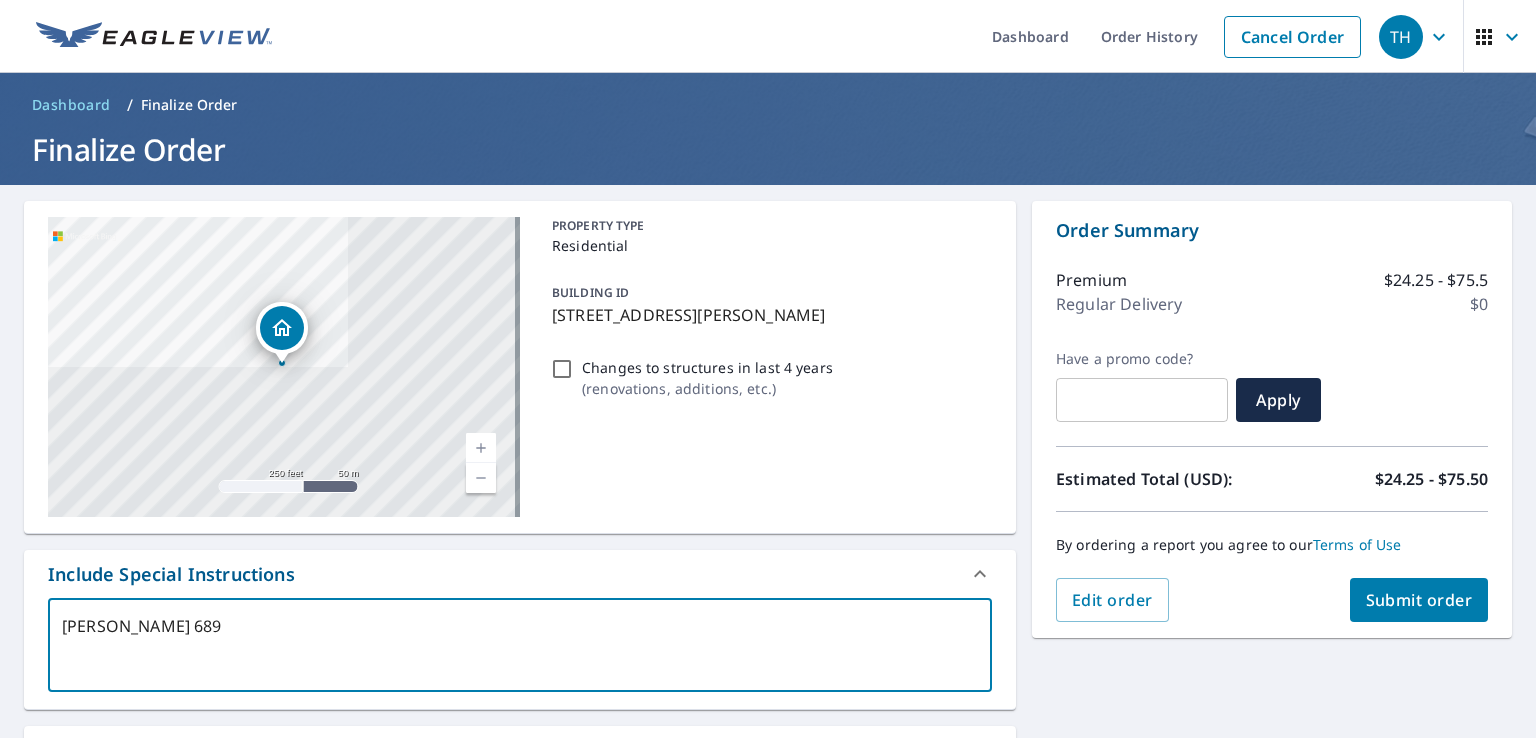 type on "[PERSON_NAME] 6898" 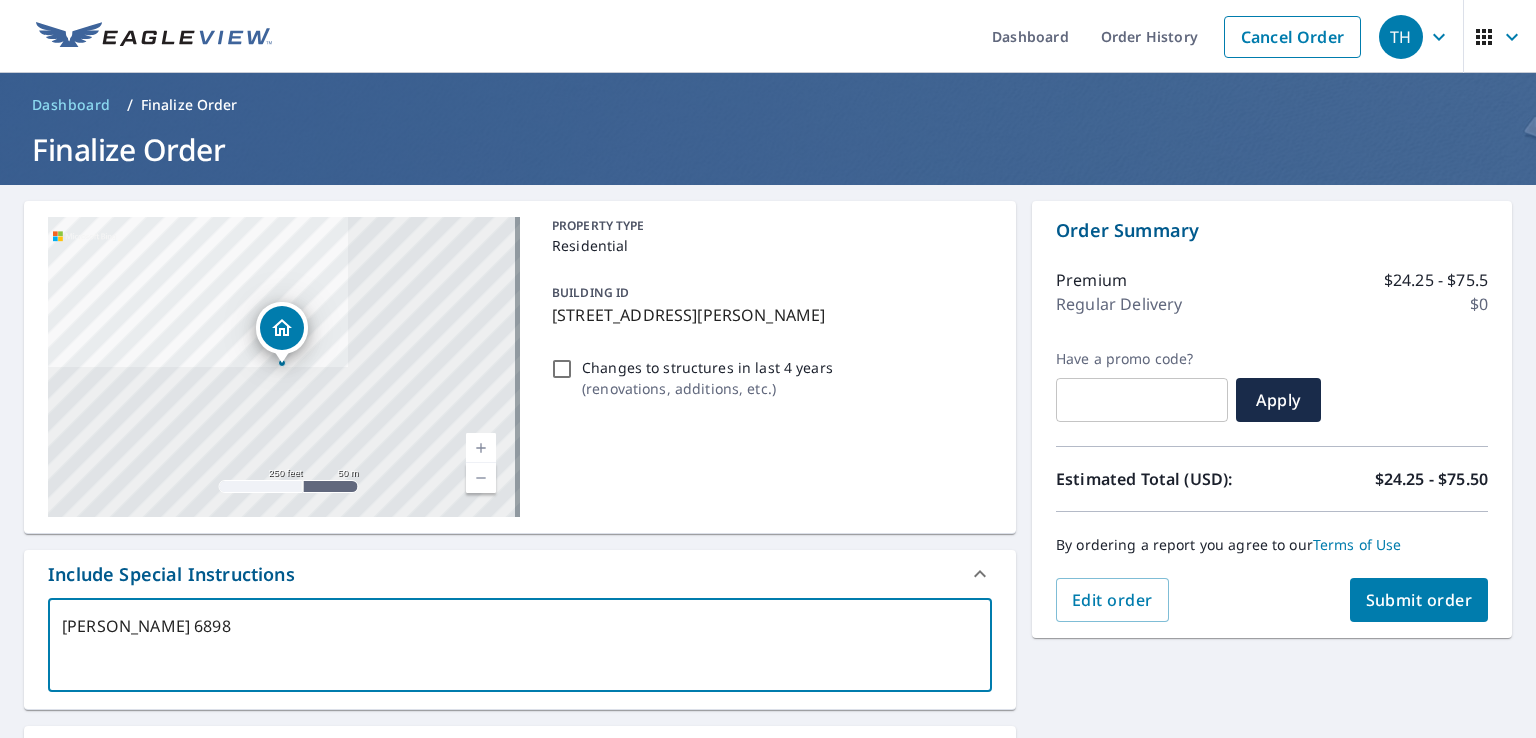 type on "[PERSON_NAME] 68988" 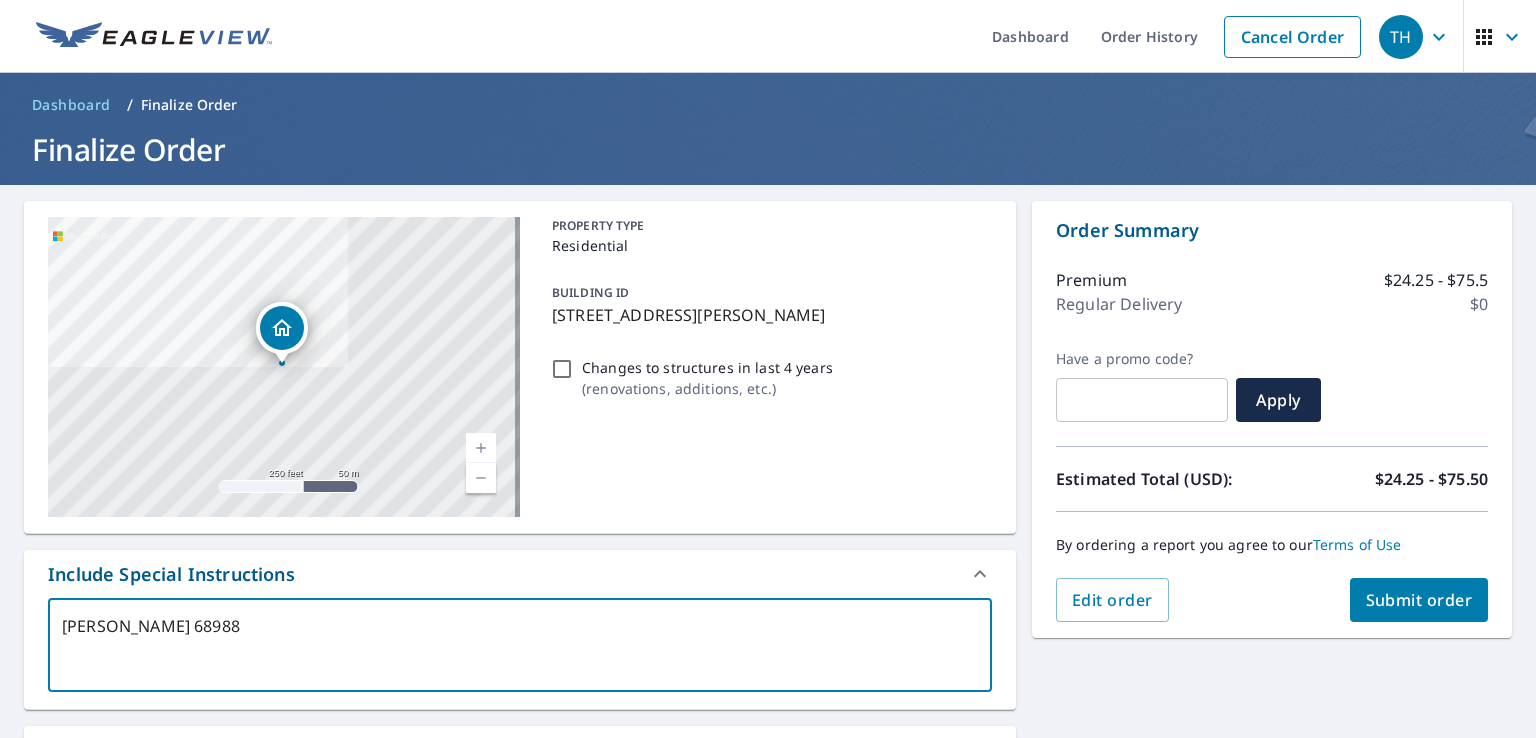 type on "[PERSON_NAME] 689880" 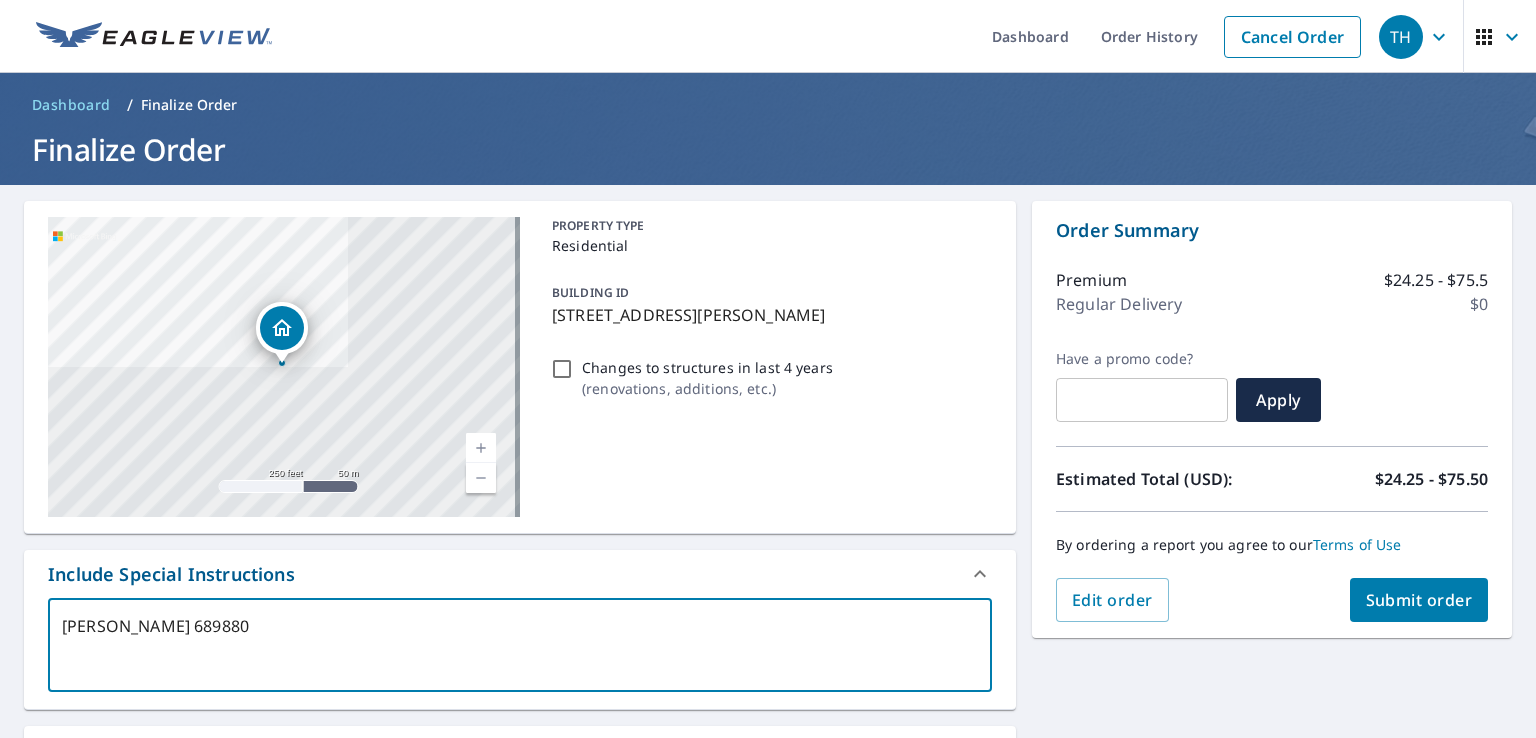 type on "[PERSON_NAME] 689880" 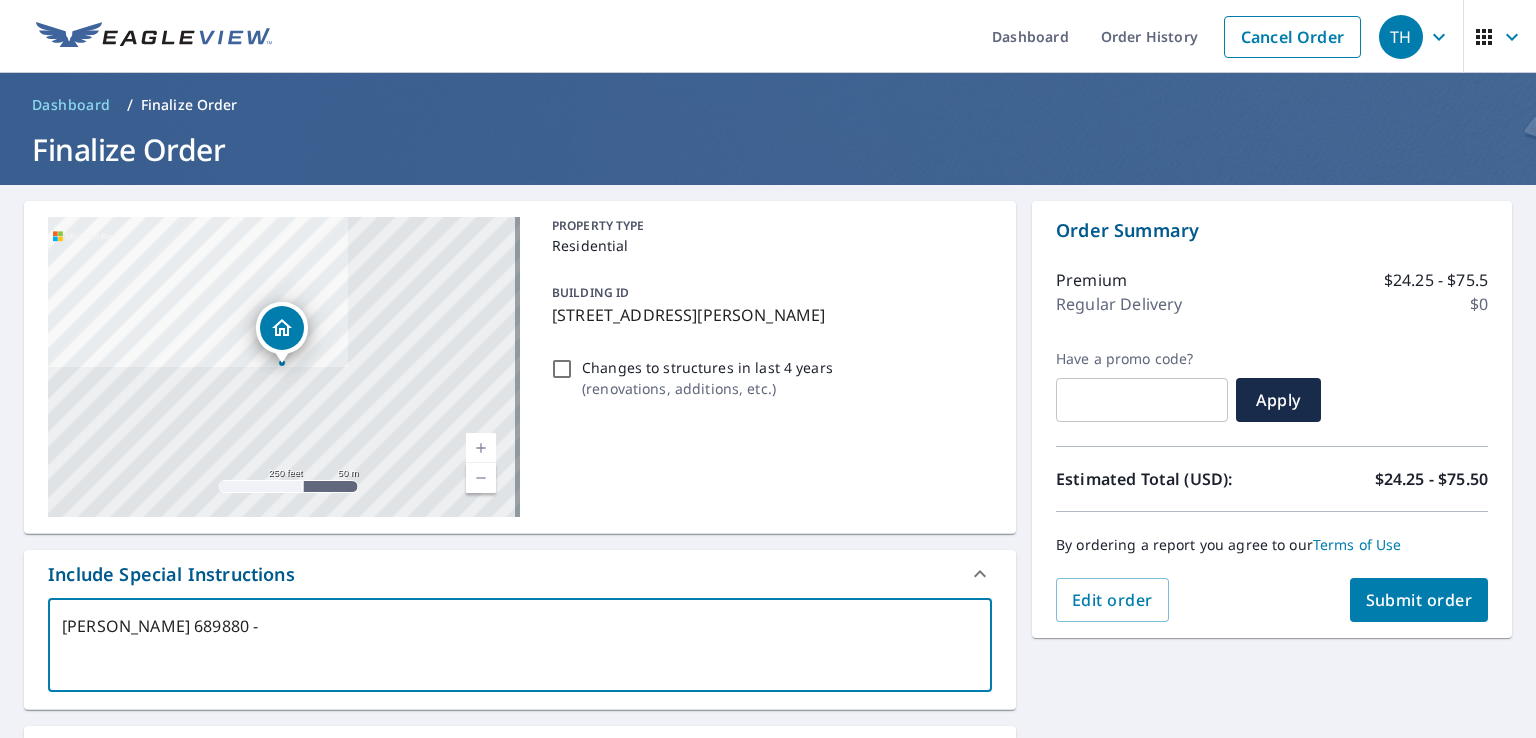 type on "[PERSON_NAME] 689880 -" 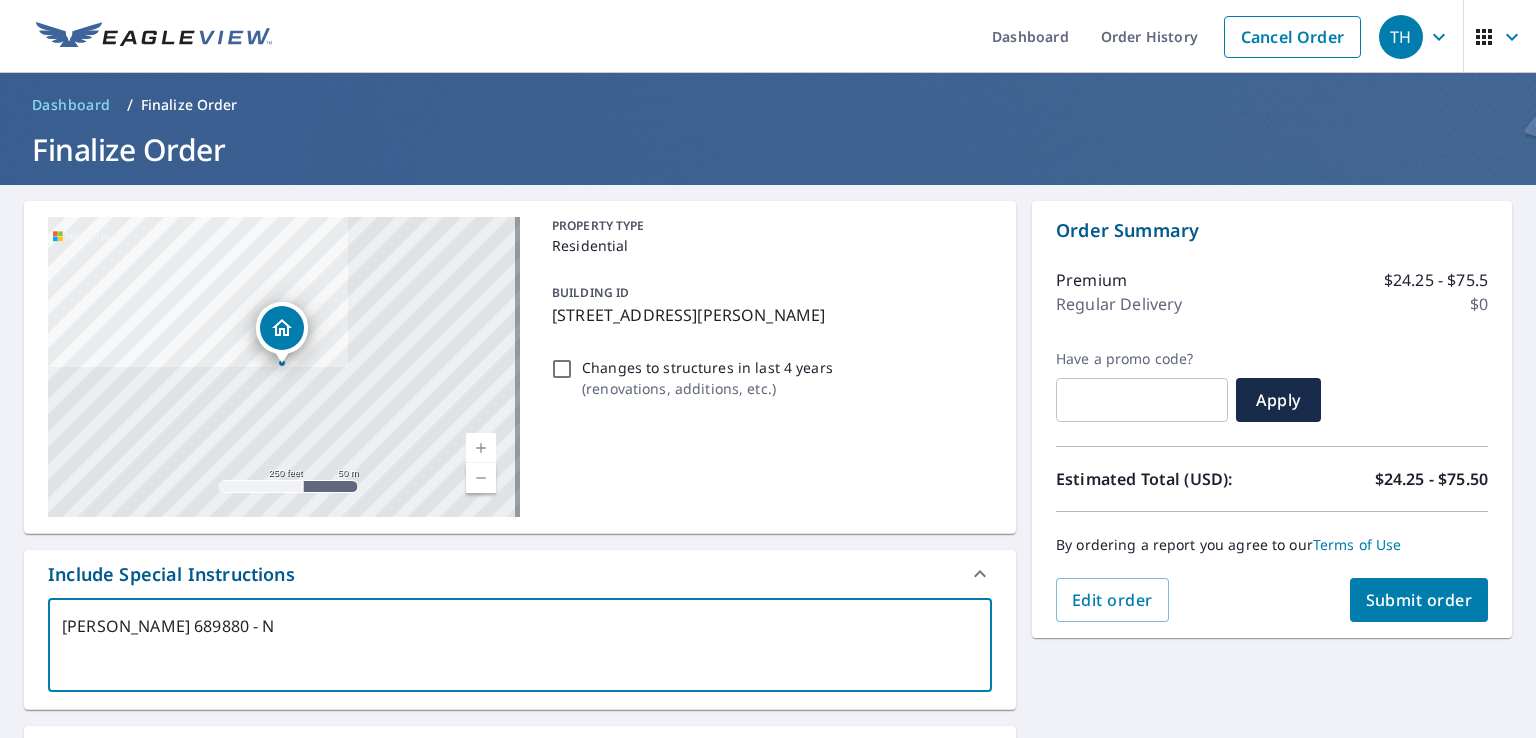 type on "[PERSON_NAME] 689880 - NF" 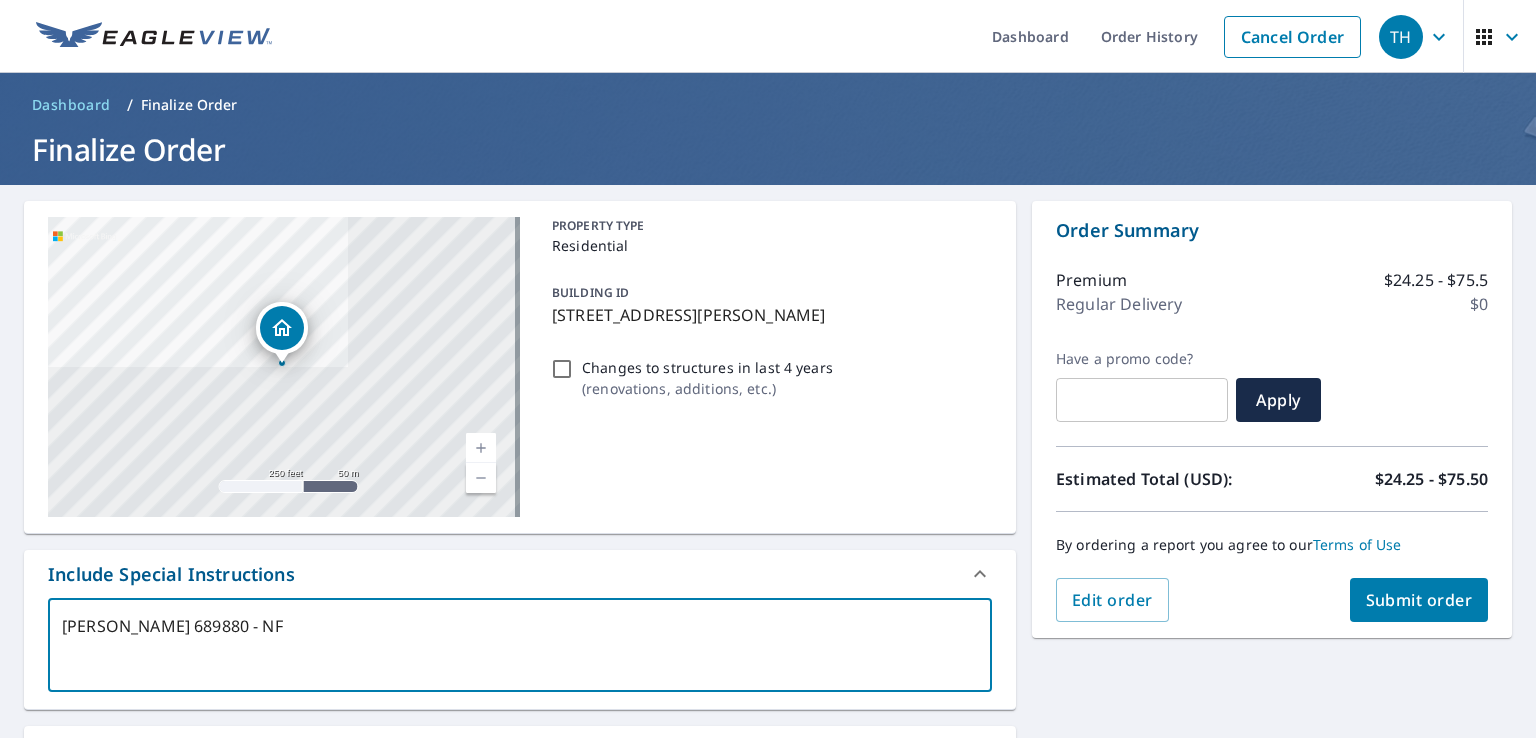 drag, startPoint x: 259, startPoint y: 625, endPoint x: 0, endPoint y: 601, distance: 260.1096 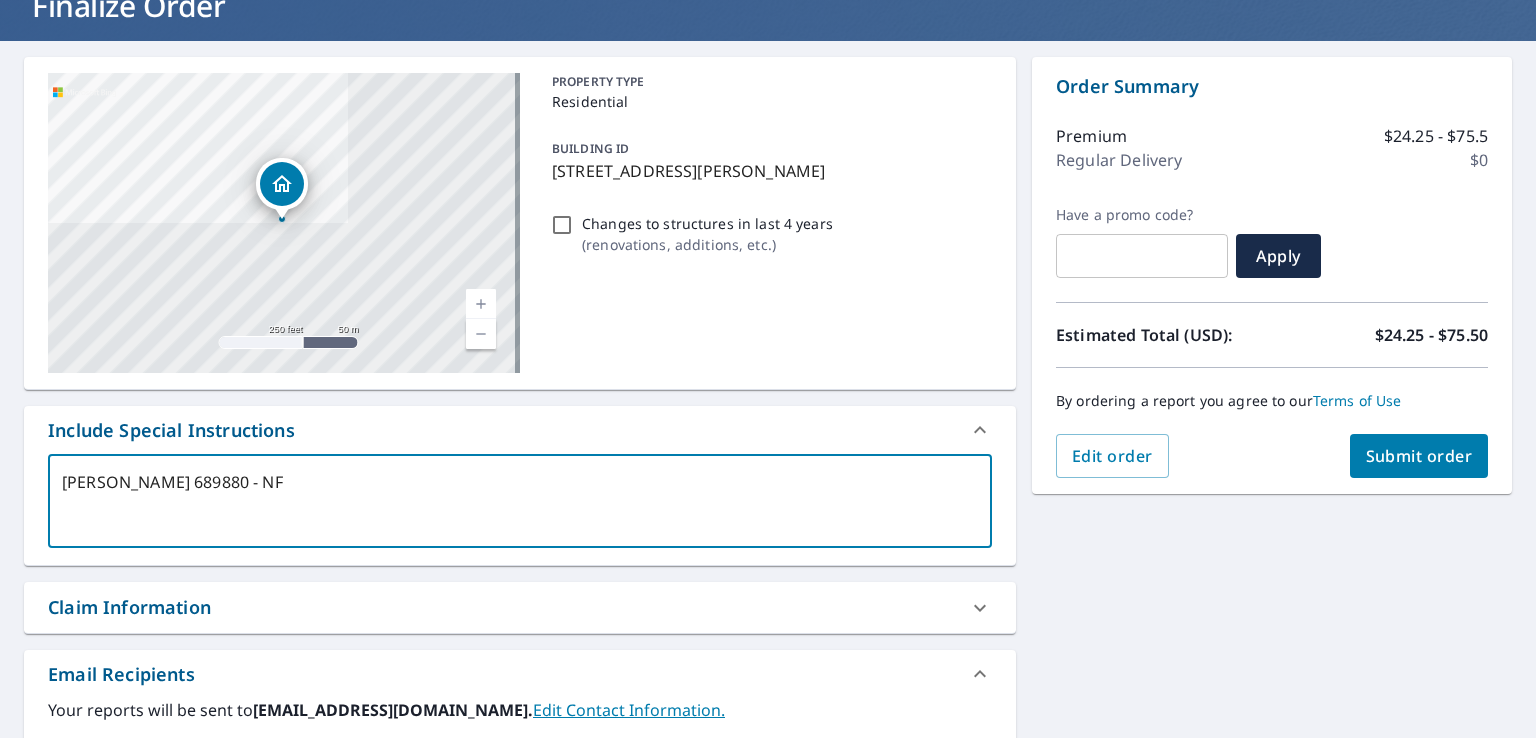 scroll, scrollTop: 186, scrollLeft: 0, axis: vertical 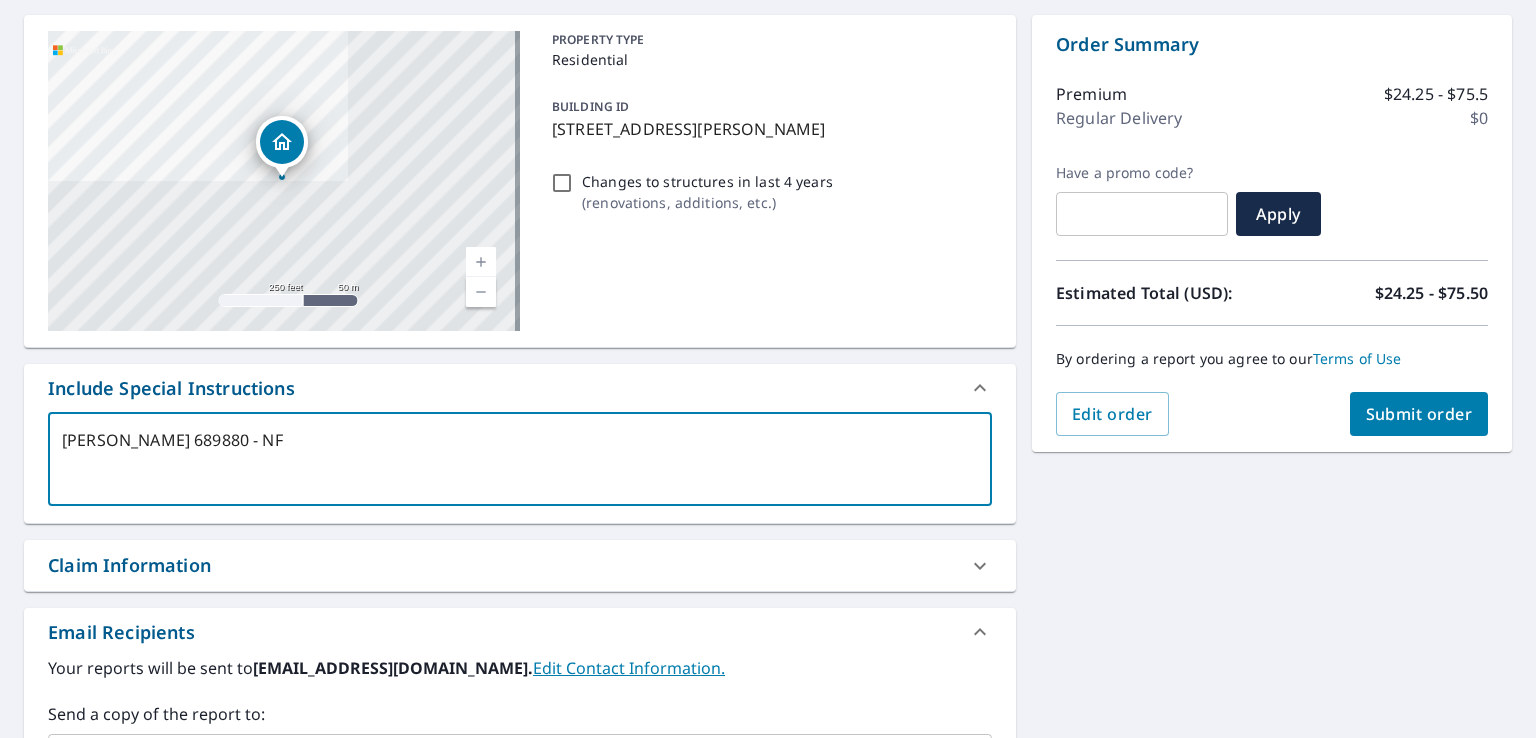 type on "[PERSON_NAME] 689880 - NF" 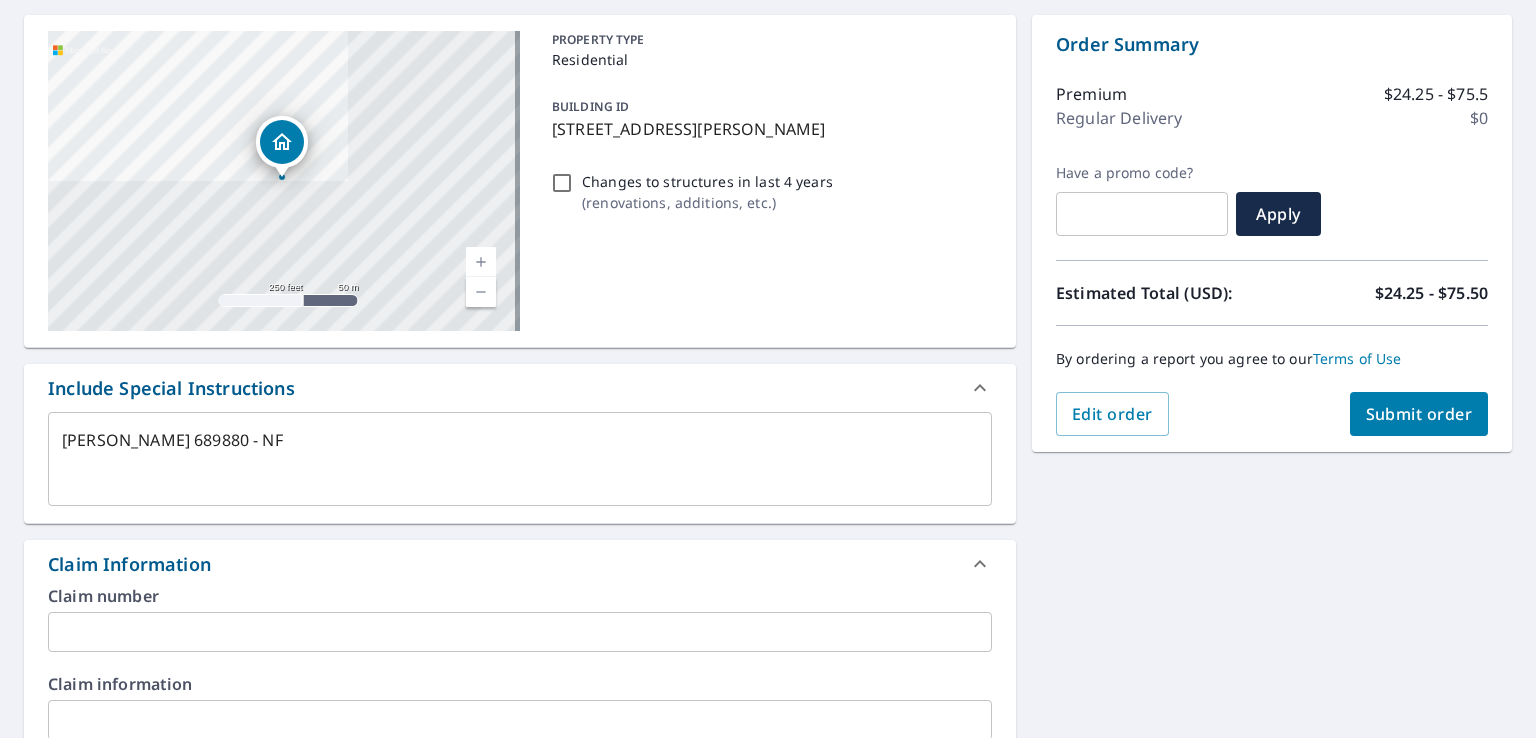 click at bounding box center (520, 632) 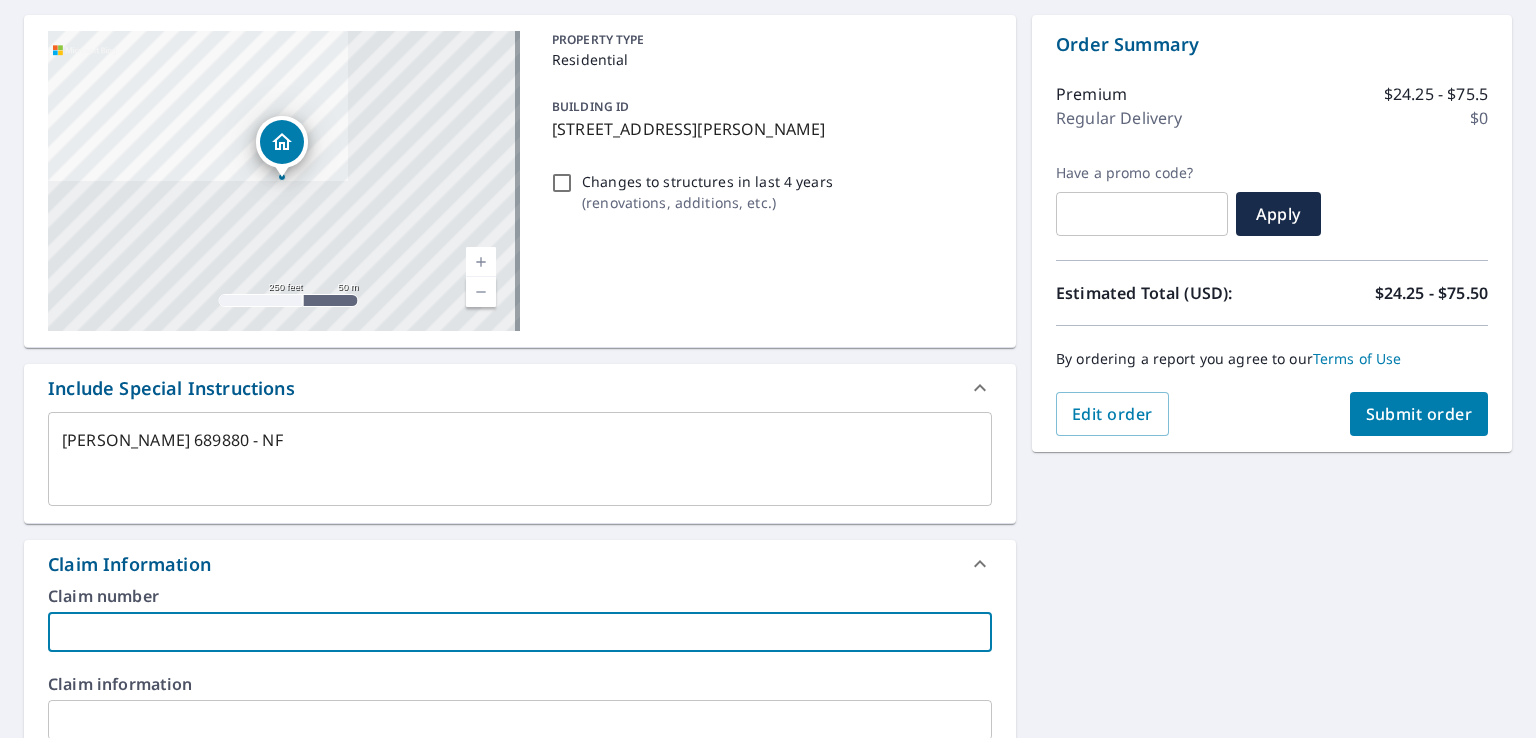 paste on "[PERSON_NAME] 689880 - NF" 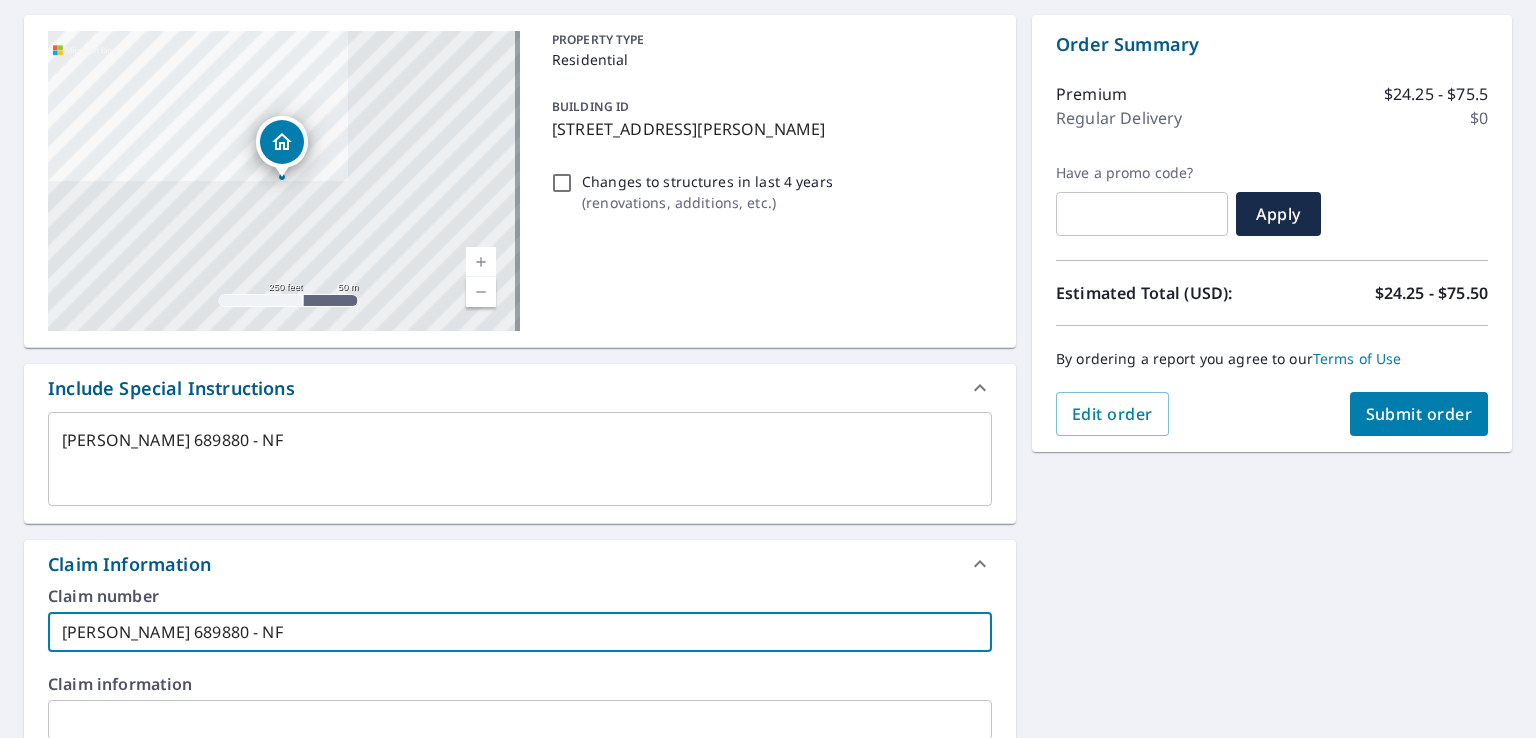 type on "[PERSON_NAME] 689880 - NF" 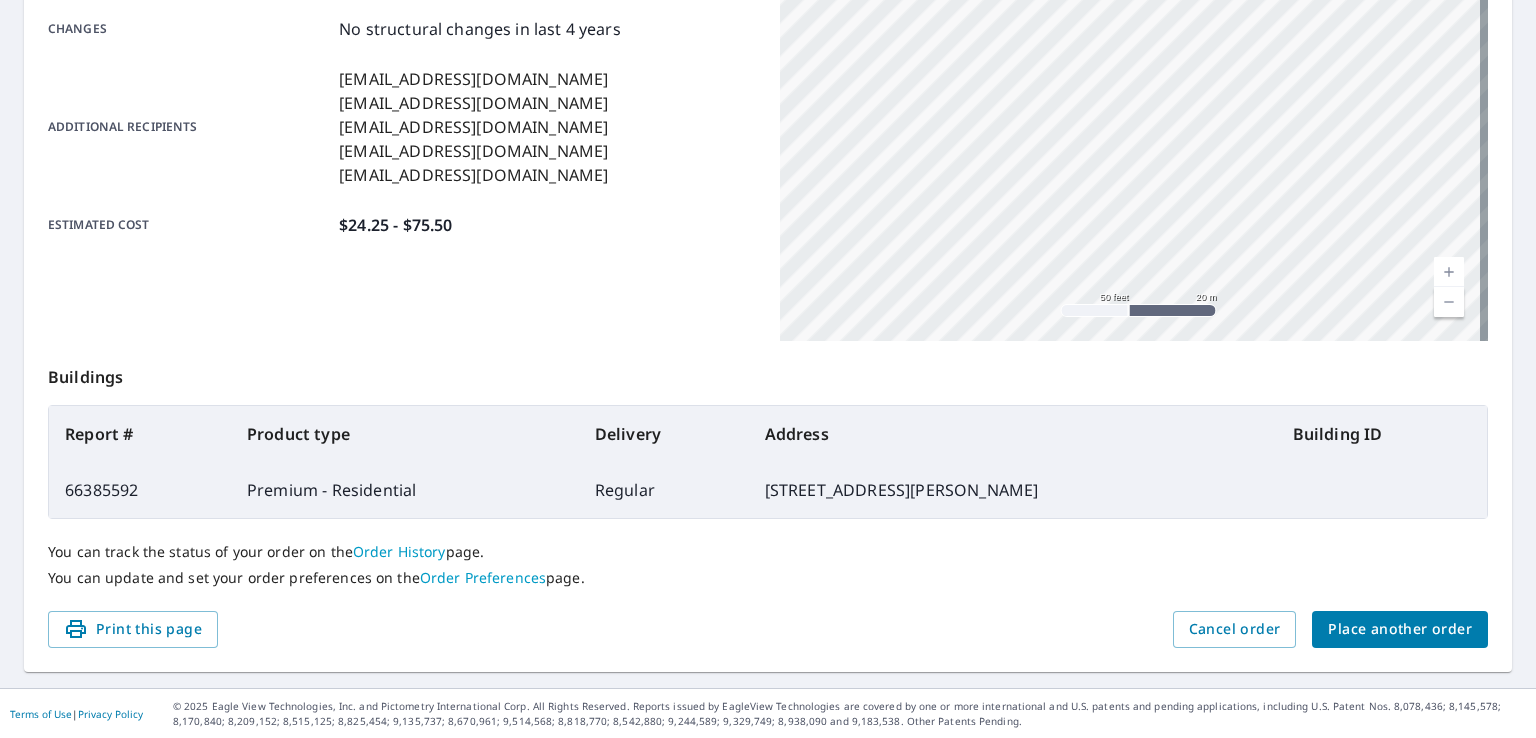 scroll, scrollTop: 0, scrollLeft: 0, axis: both 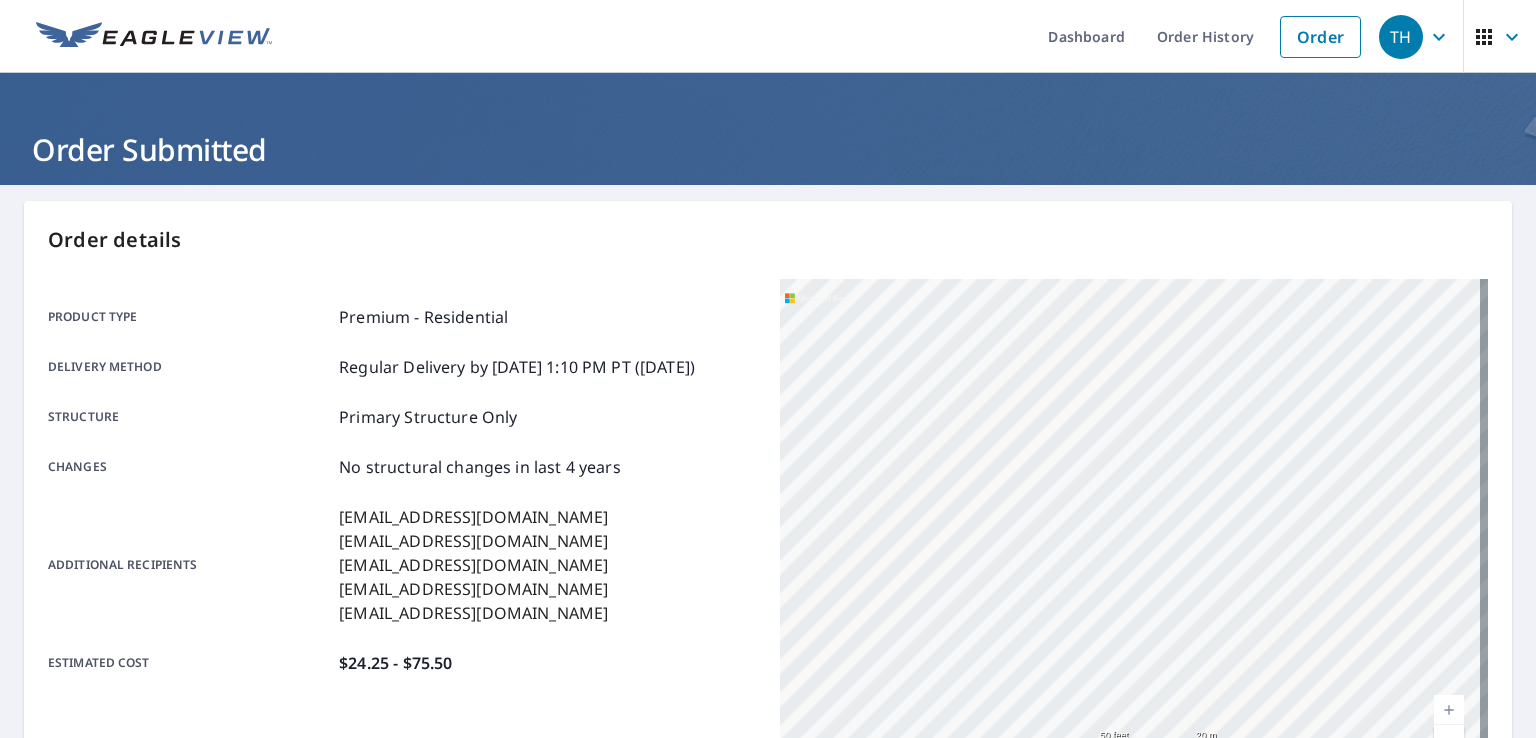 click at bounding box center (154, 37) 